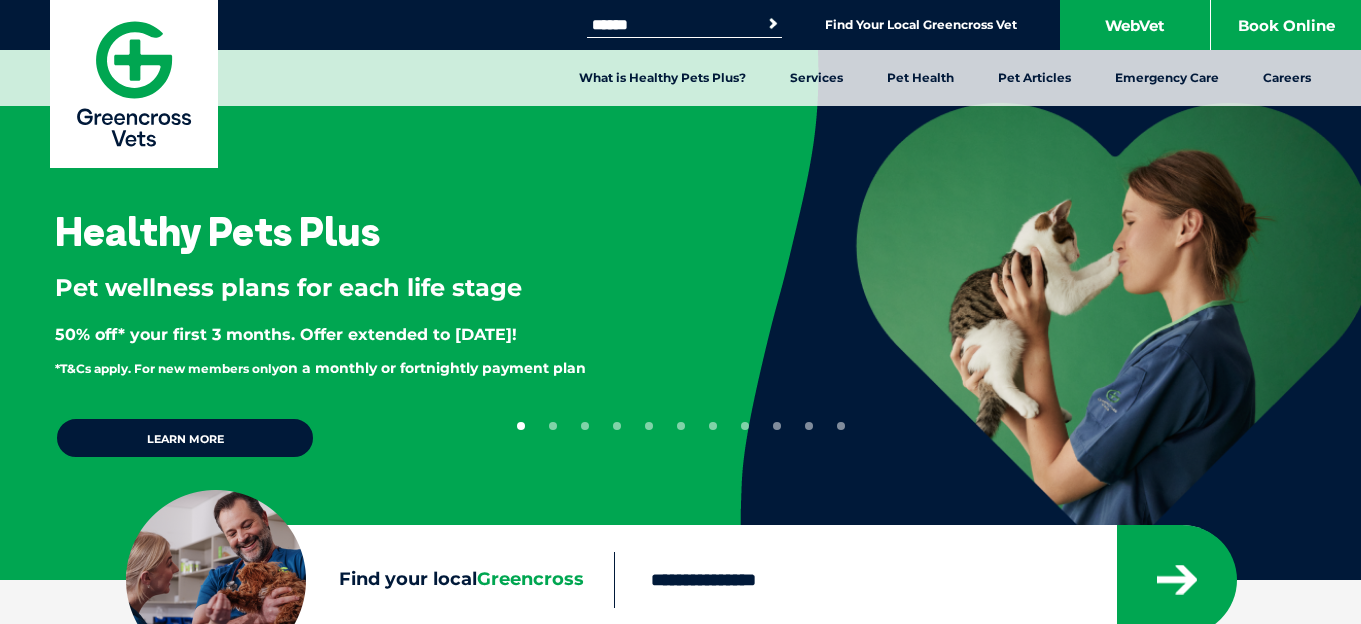scroll, scrollTop: 0, scrollLeft: 0, axis: both 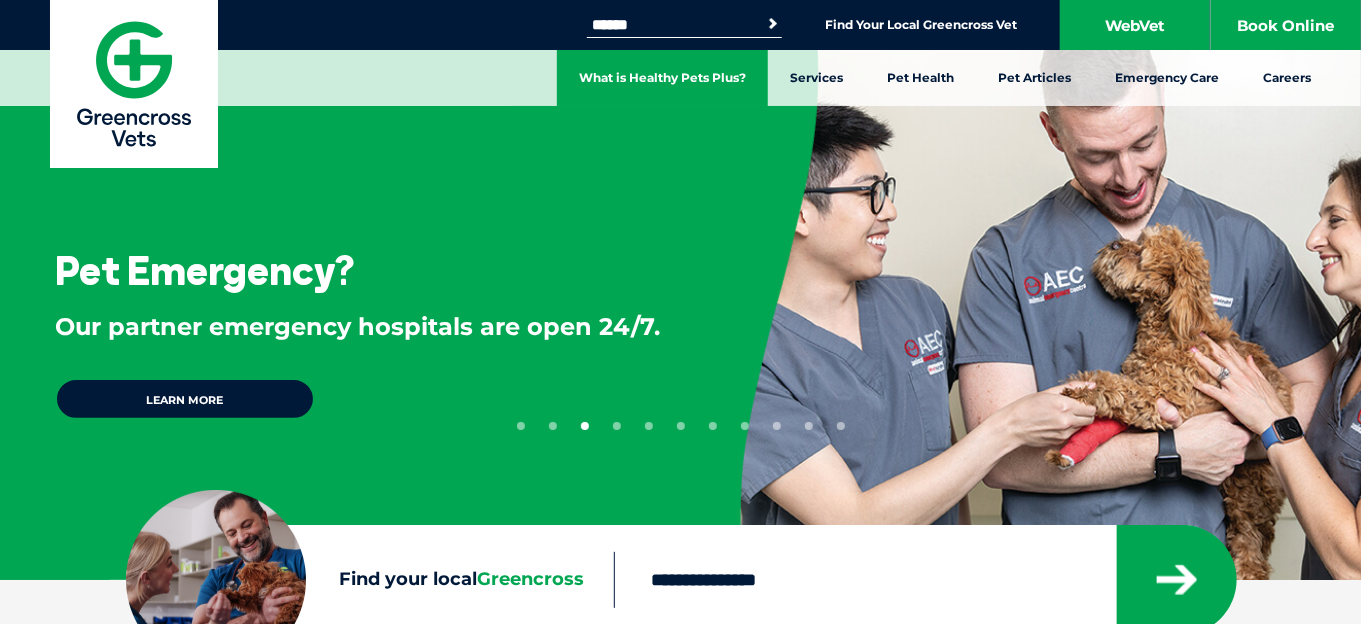 click on "What is Healthy Pets Plus?" at bounding box center [662, 78] 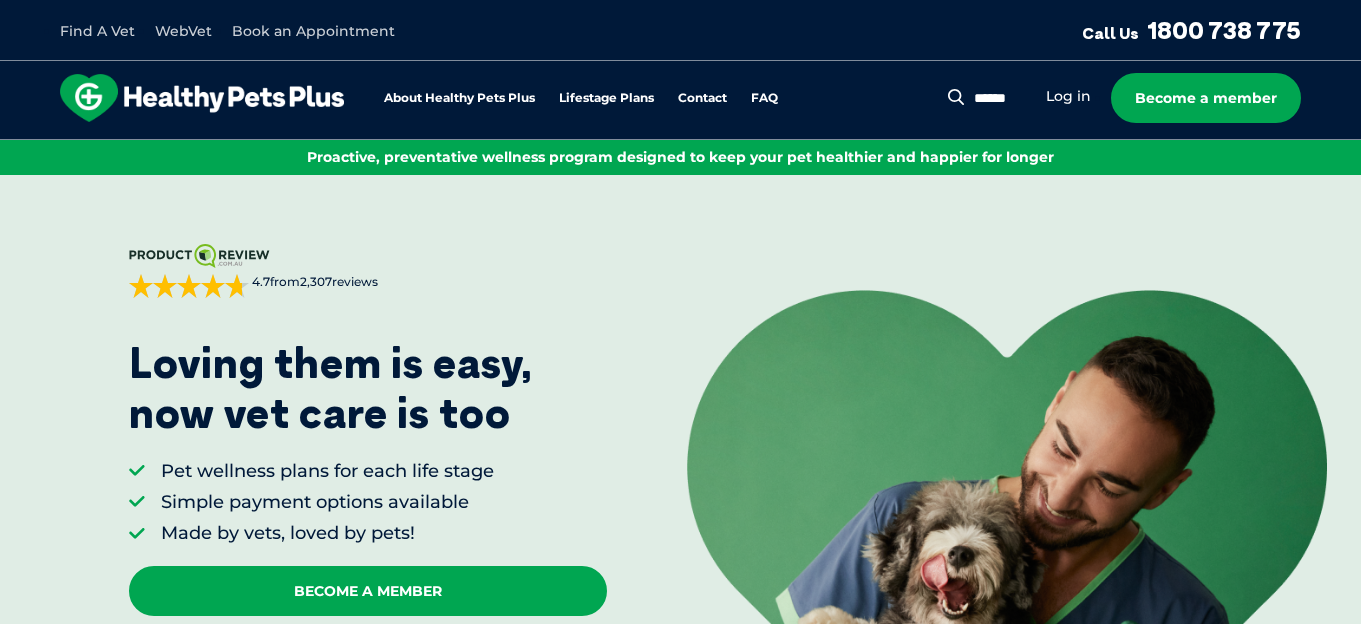 scroll, scrollTop: 0, scrollLeft: 0, axis: both 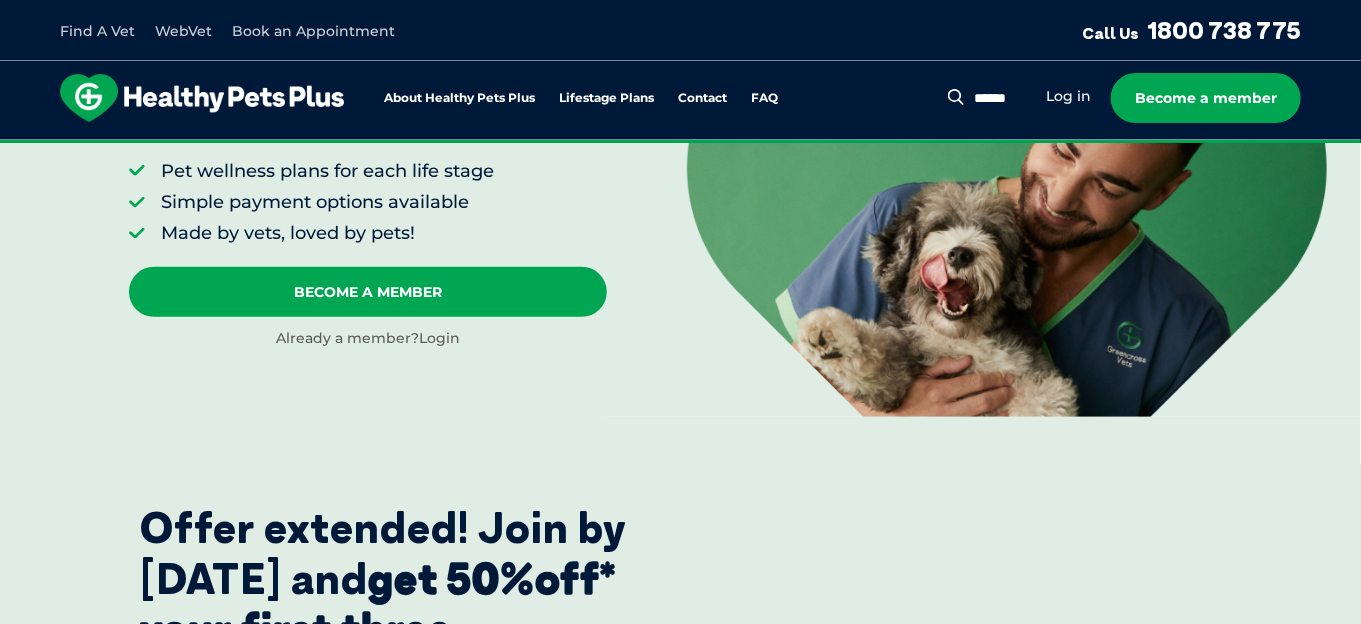 click on "Login" at bounding box center (439, 338) 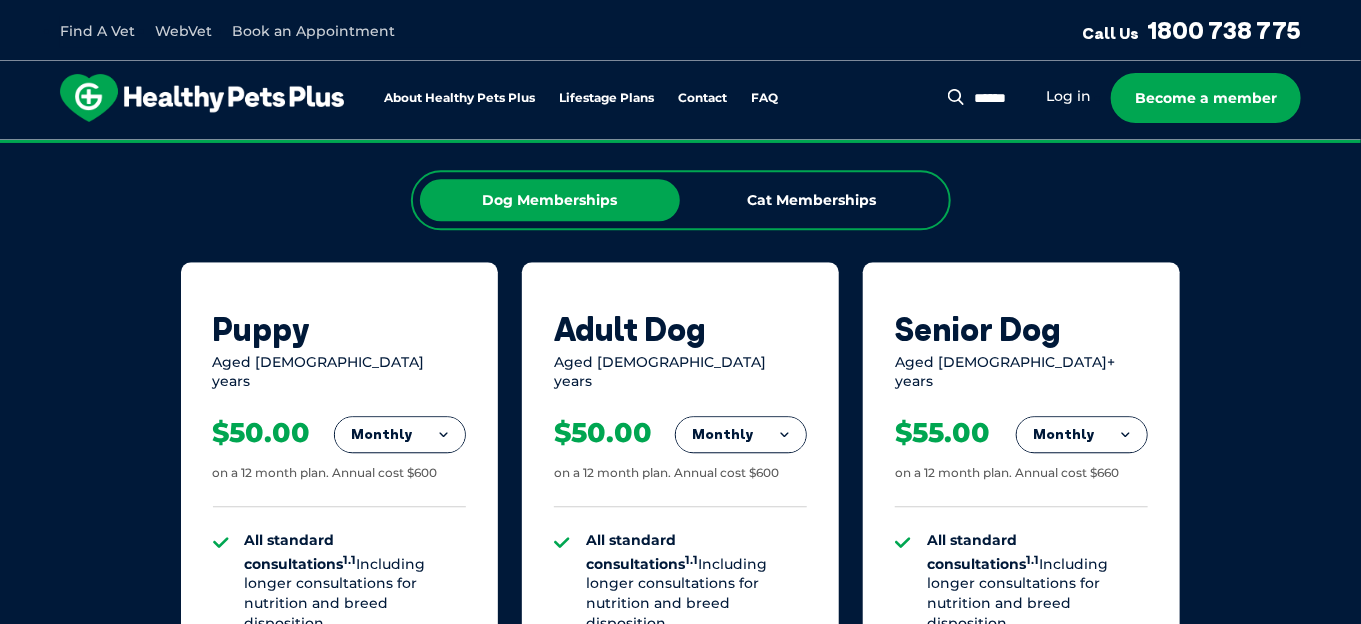 scroll, scrollTop: 1899, scrollLeft: 0, axis: vertical 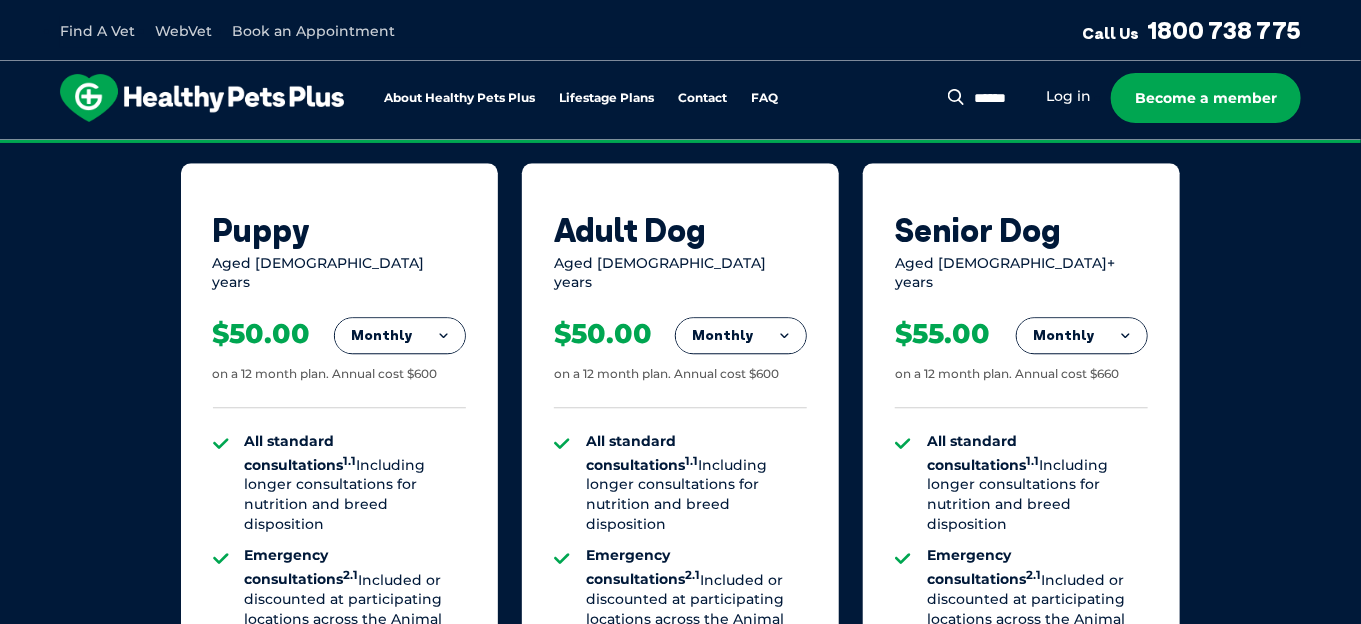 click on "Monthly" at bounding box center (741, 336) 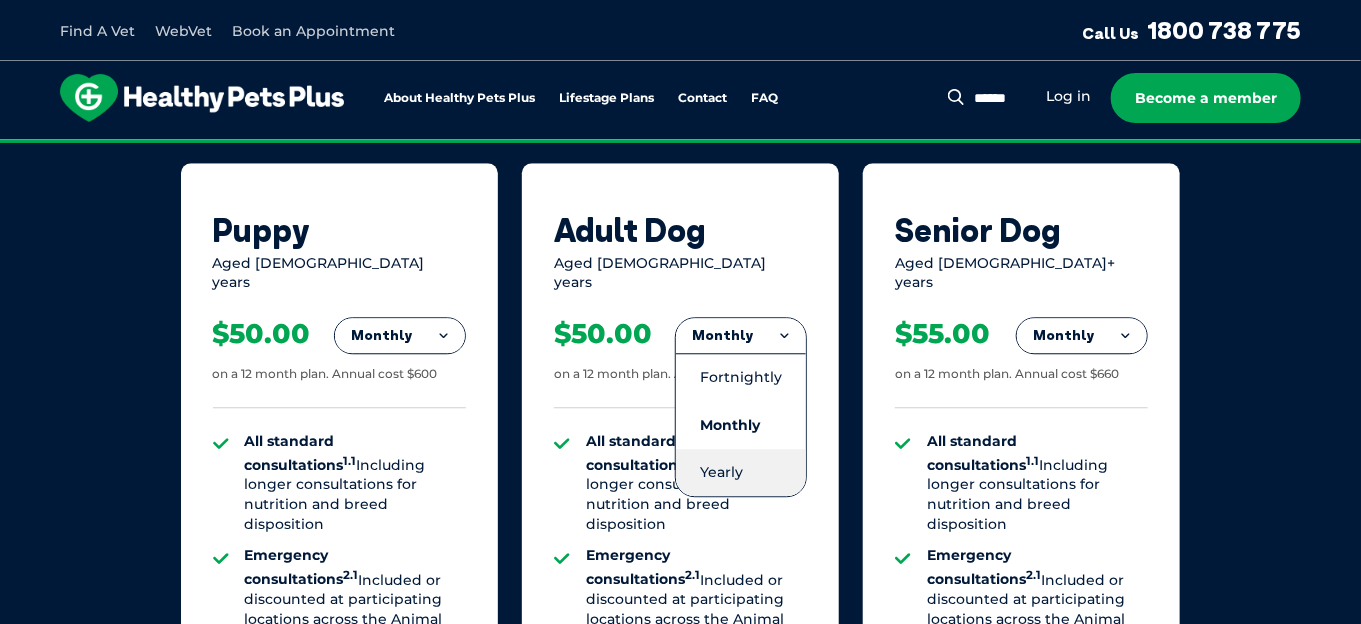 click on "Yearly" at bounding box center (741, 472) 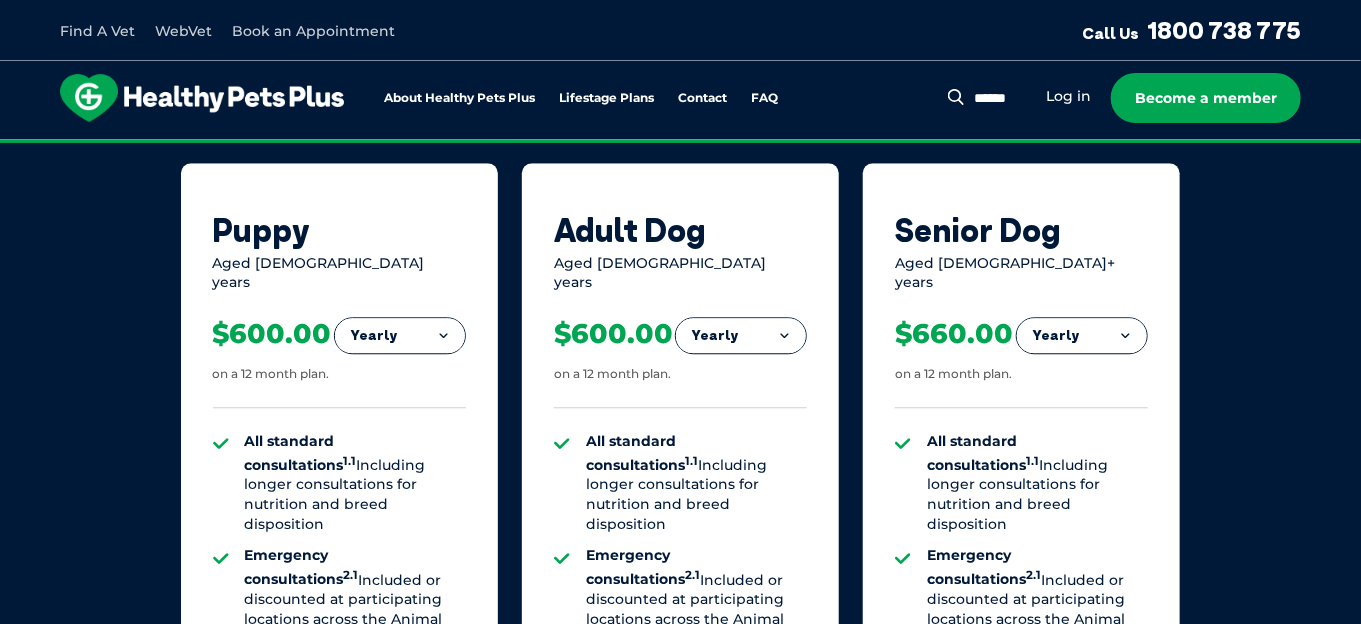 click on "Yearly" at bounding box center [741, 336] 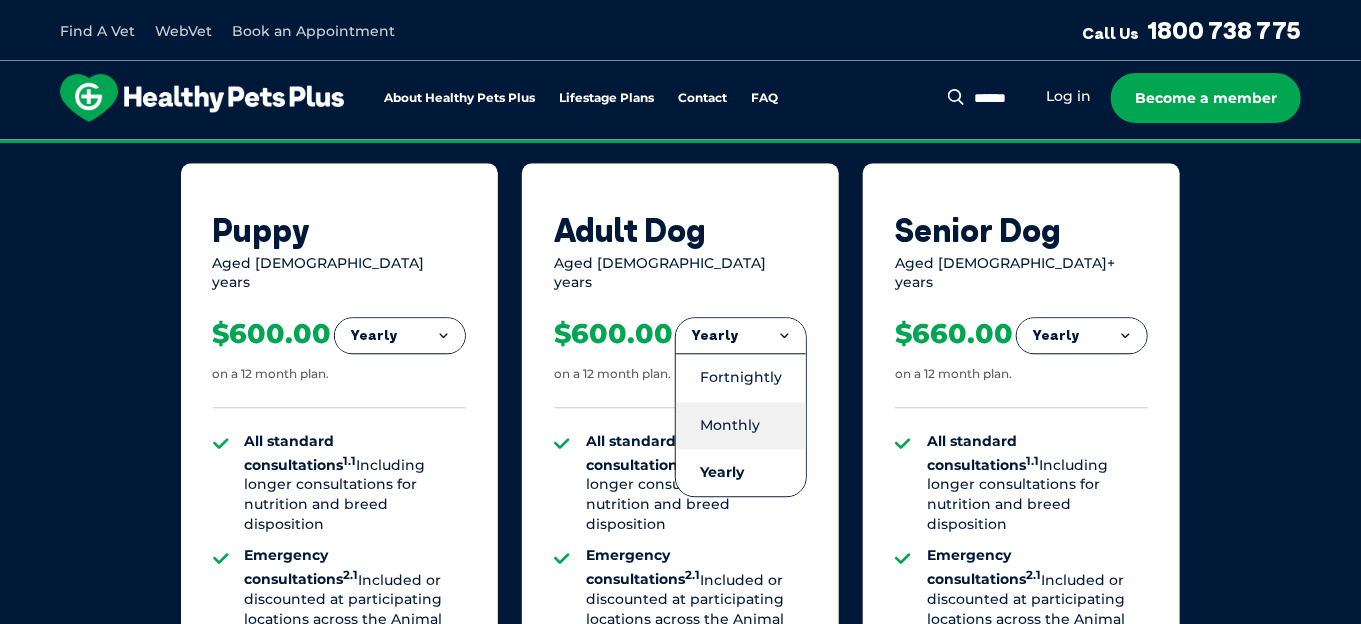 click on "Monthly" at bounding box center [741, 425] 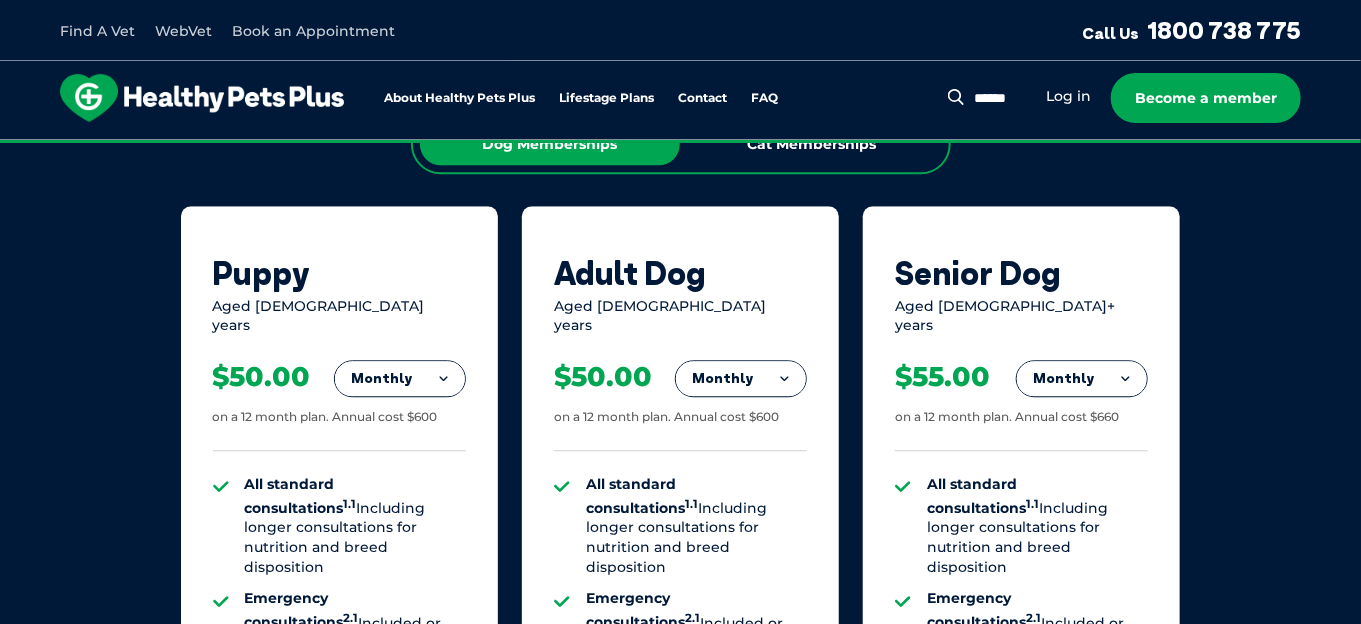 scroll, scrollTop: 1899, scrollLeft: 0, axis: vertical 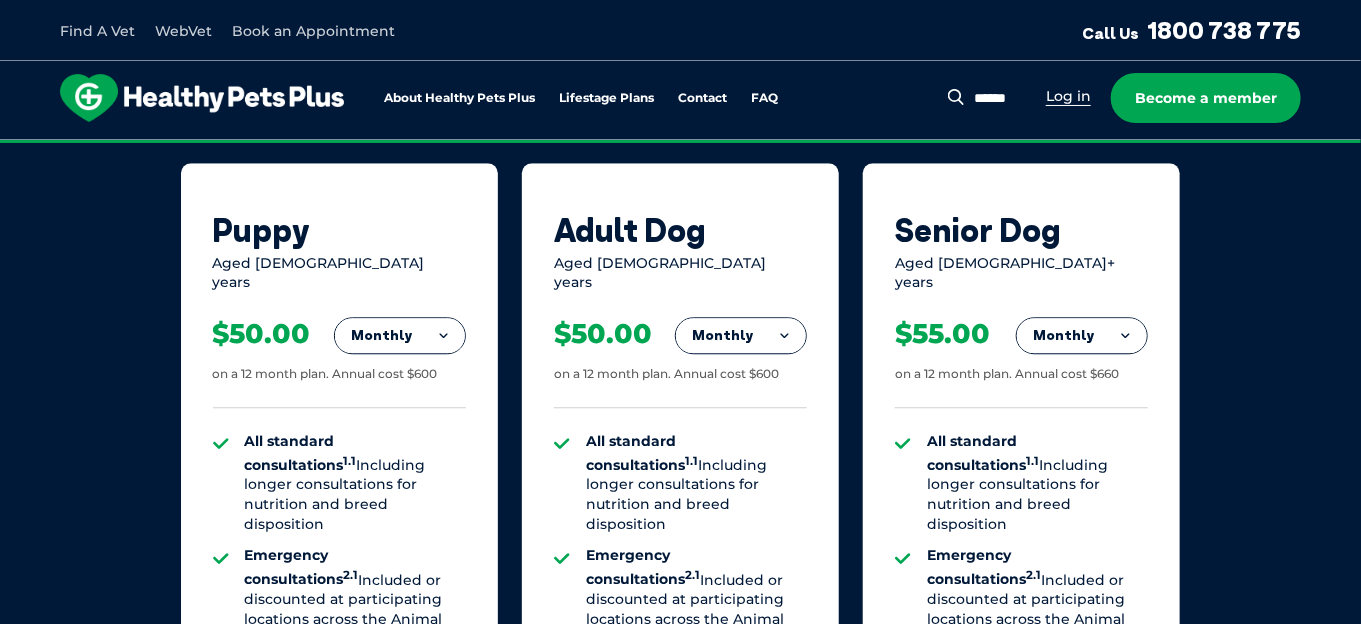 click on "Log in" at bounding box center [1068, 96] 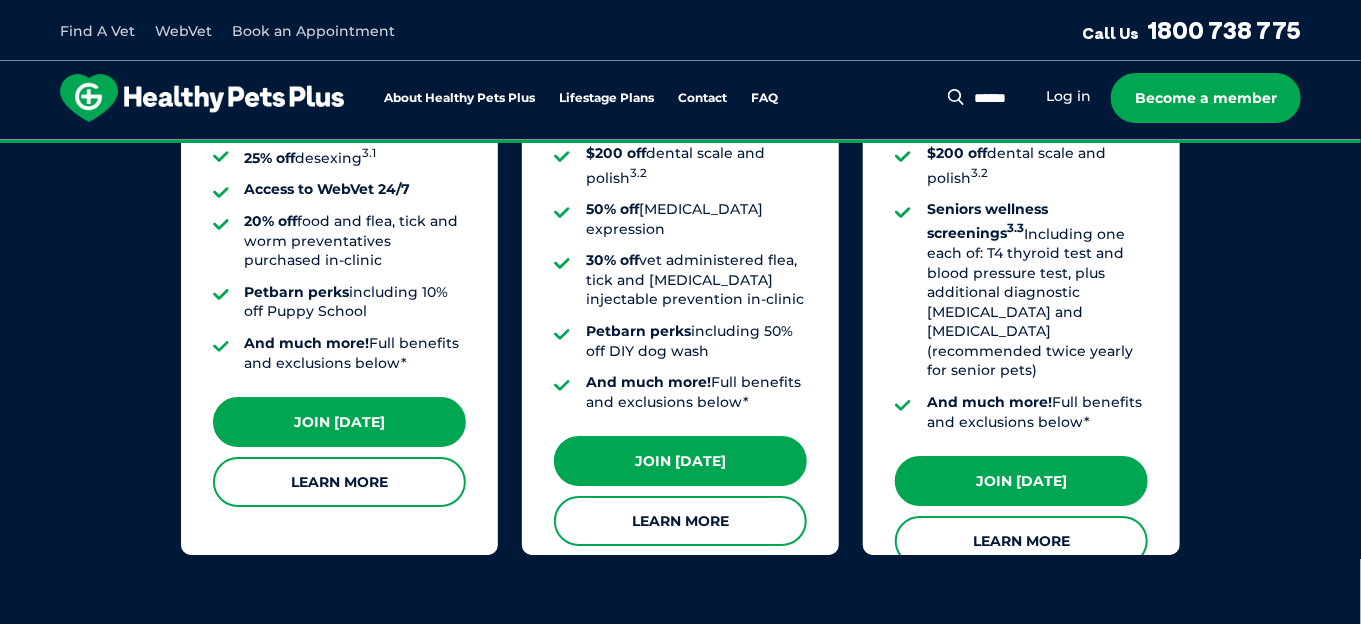 scroll, scrollTop: 2500, scrollLeft: 0, axis: vertical 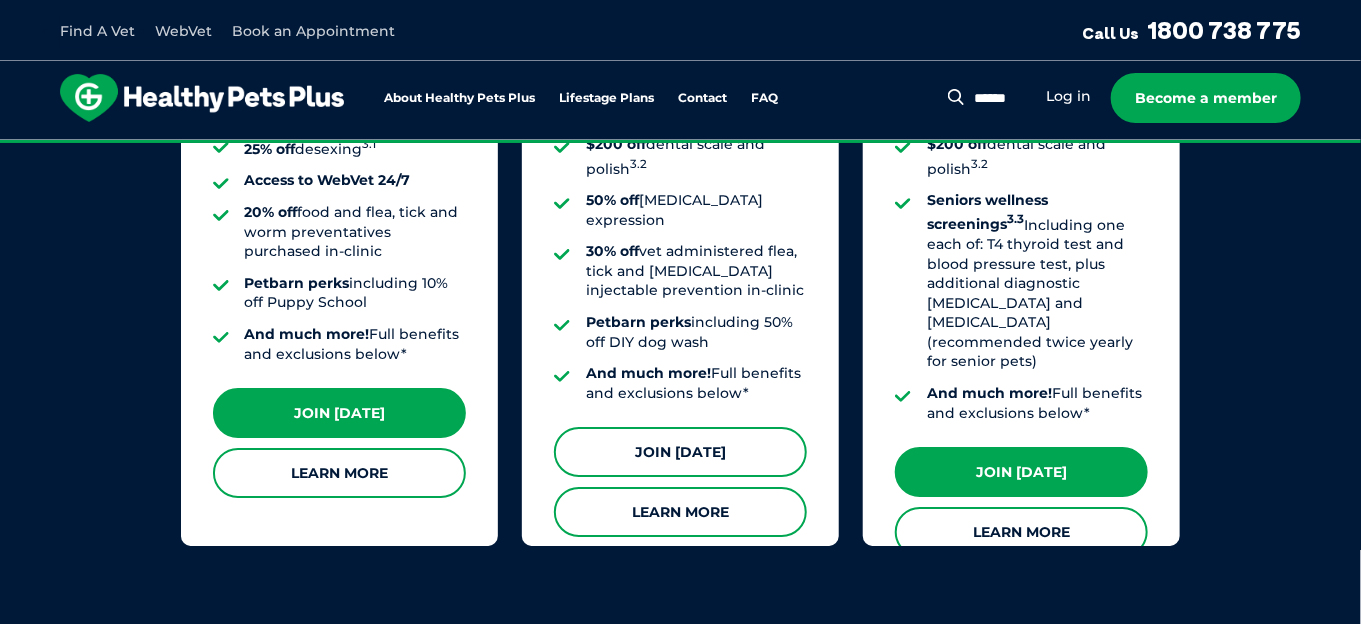 click on "Join Today" at bounding box center [680, 452] 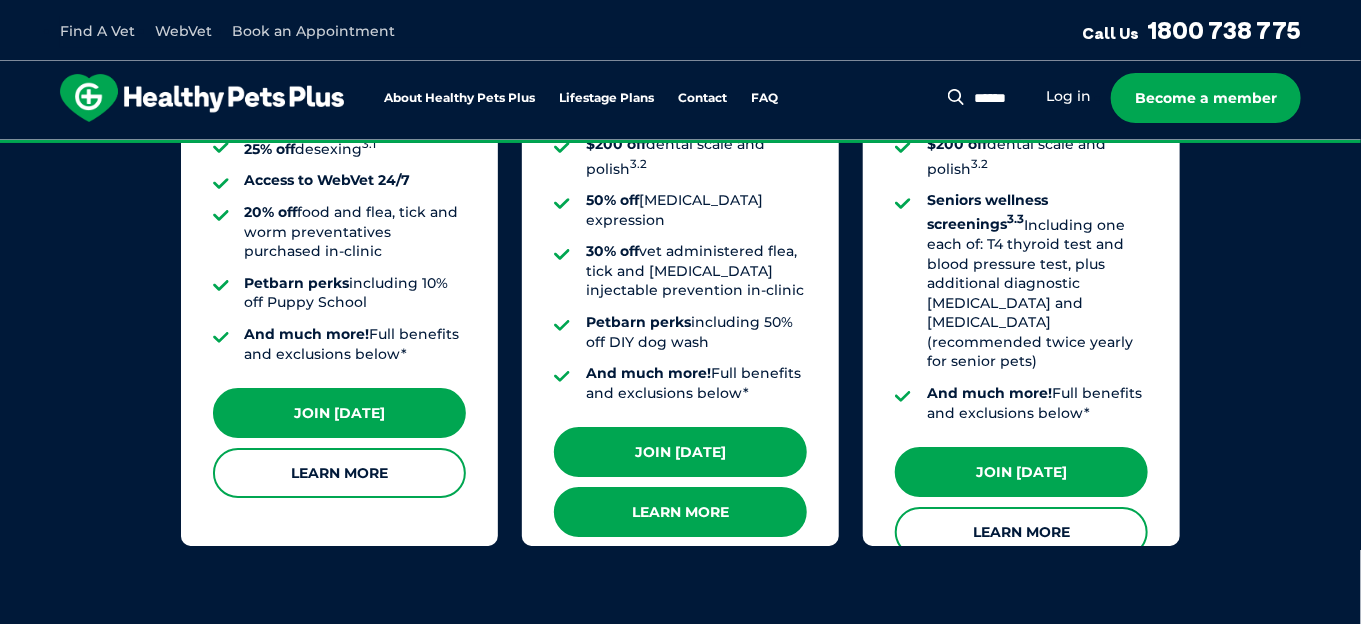 click on "Learn More" at bounding box center (680, 512) 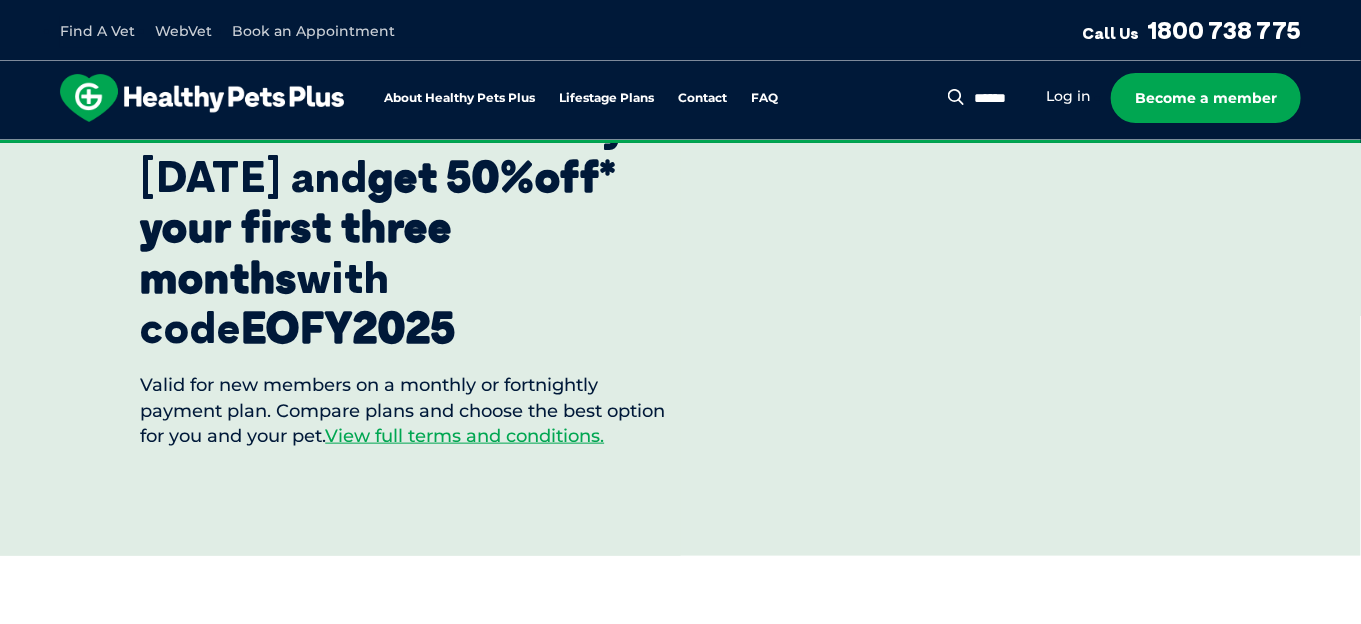 scroll, scrollTop: 699, scrollLeft: 0, axis: vertical 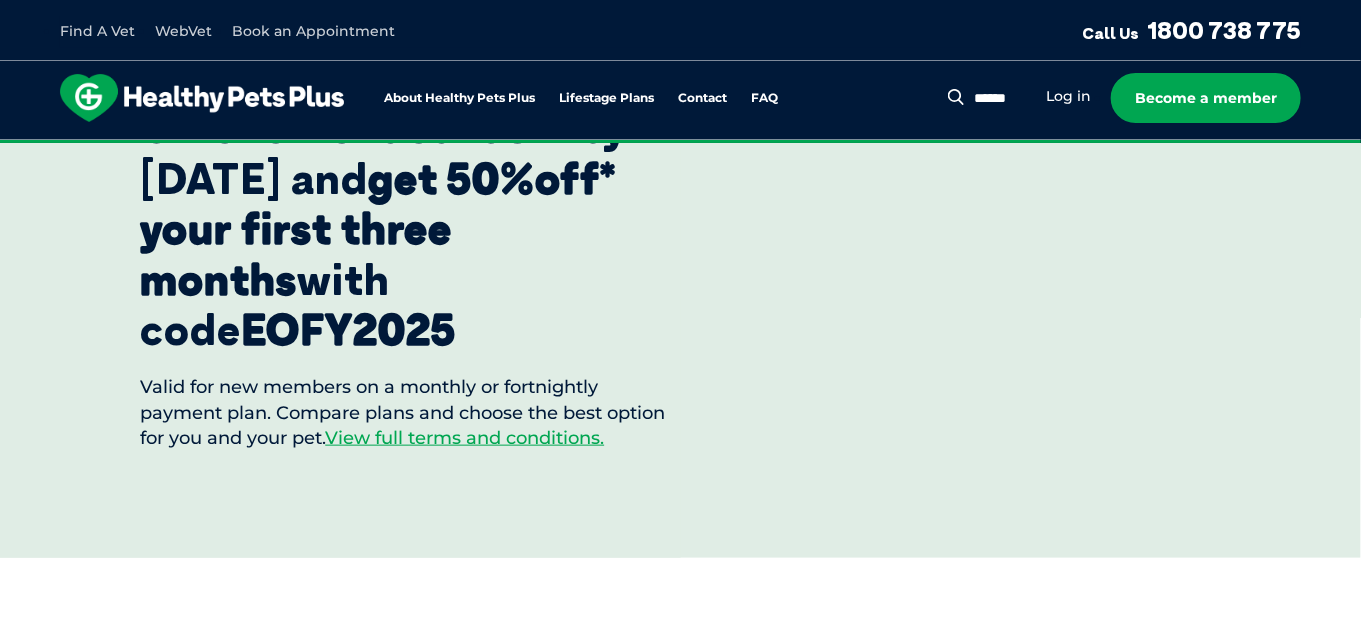 click on "Find A Vet" at bounding box center [97, 31] 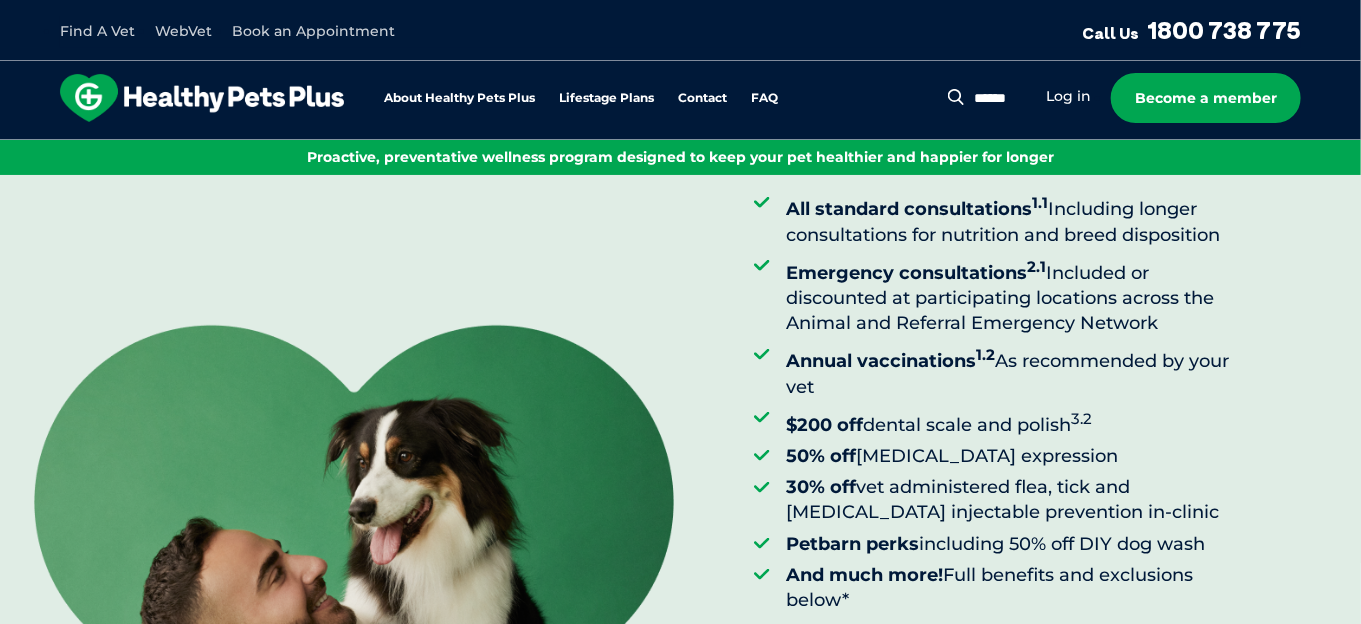 scroll, scrollTop: 200, scrollLeft: 0, axis: vertical 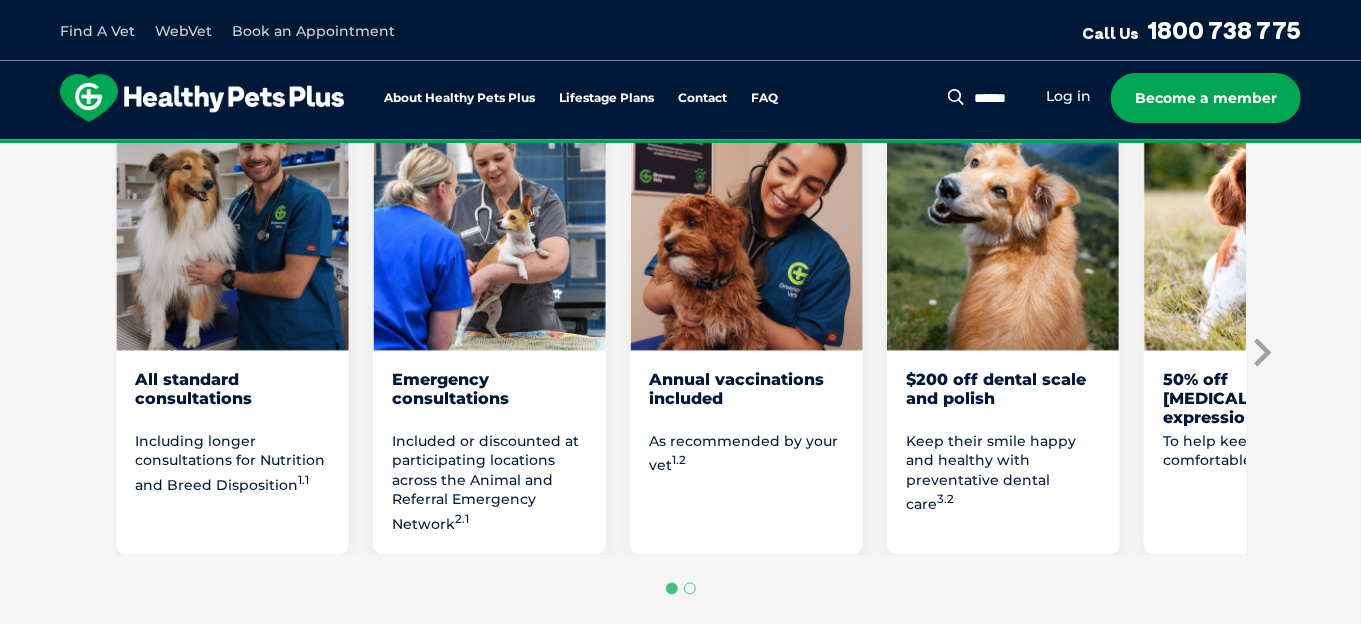 click 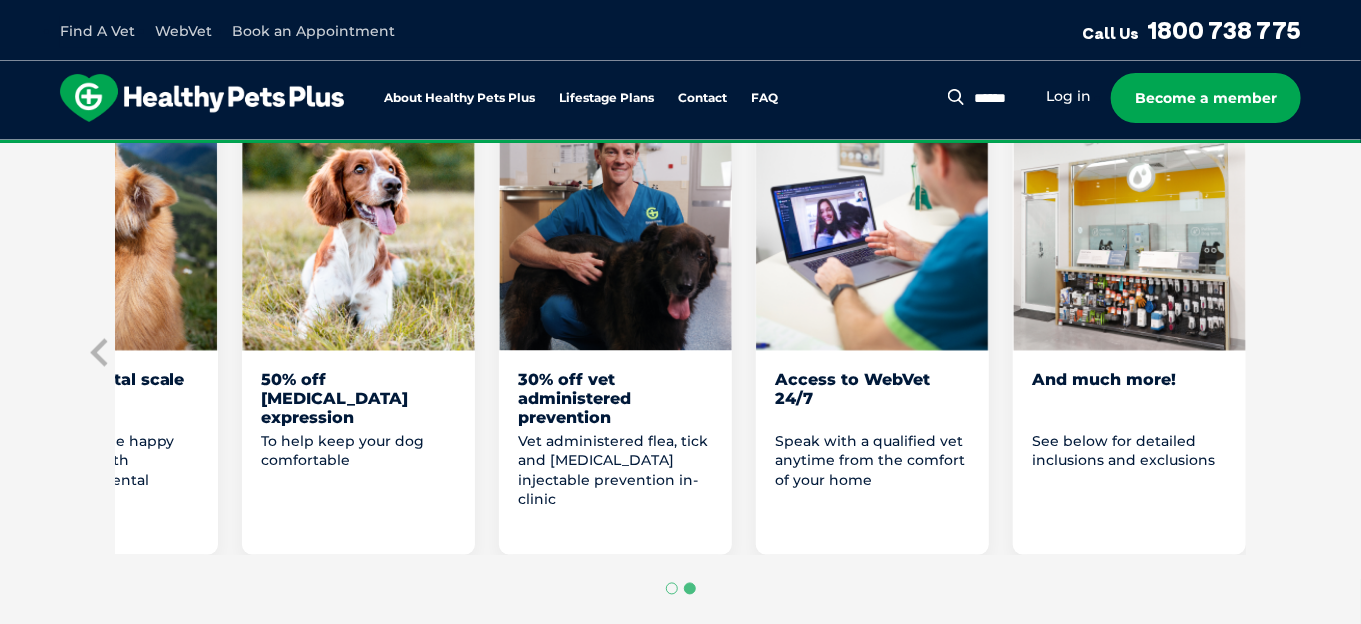 click on "Love them from their woof to their wag with Healthy Pets Plus Adult
Our furry family members bring so much joy to our lives!
Keep them happy, healthy and ahead of any wellness concerns with our Healthy Pets Plus Adult Plan, a proactive and preventative wellness plan that helps you save on routine care.
With an extensive range of benefits and simple payment options, you can give your dog the care they need and help keep their tail wagging!
1.1 2.1 1.2 3.2" at bounding box center [680, 262] 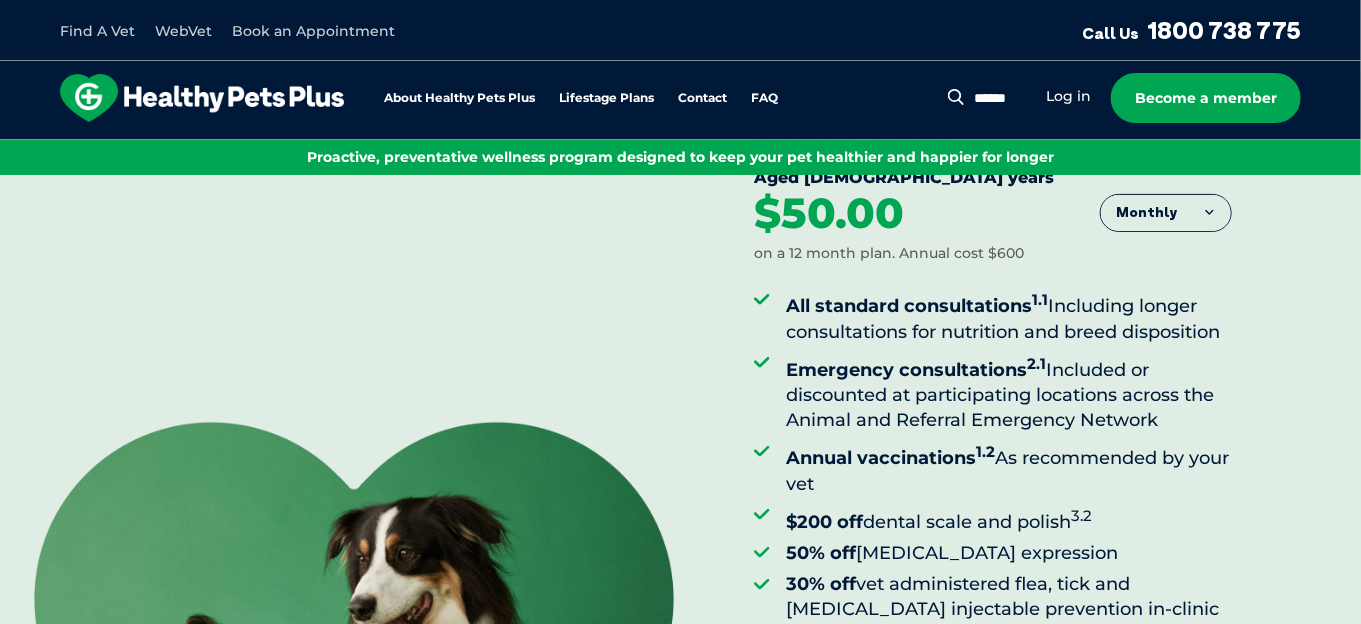 scroll, scrollTop: 100, scrollLeft: 0, axis: vertical 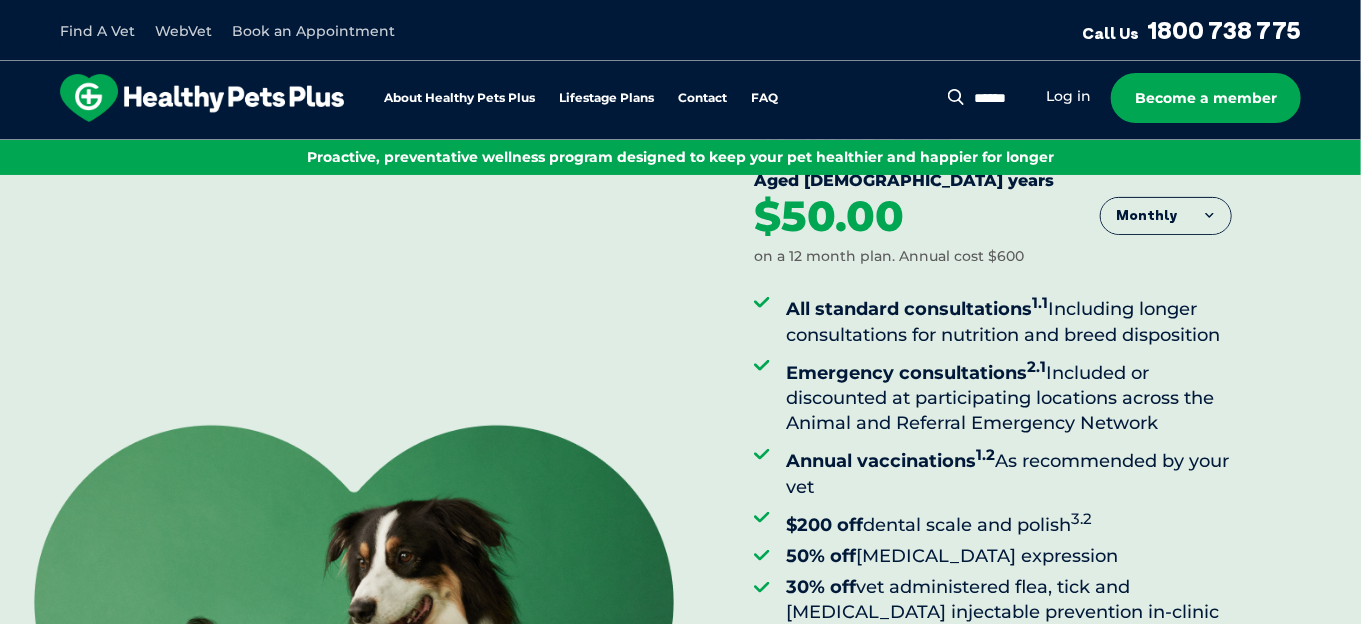 click on "Monthly" at bounding box center [1166, 216] 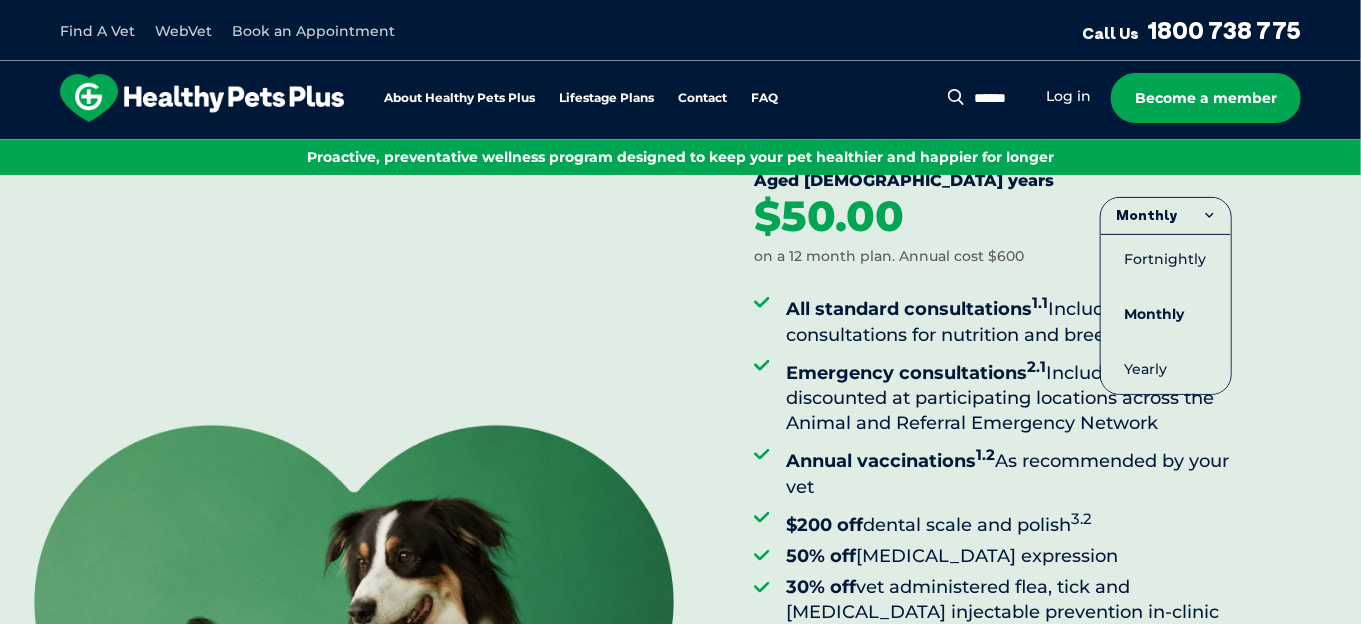 click on "Monthly" at bounding box center (1166, 216) 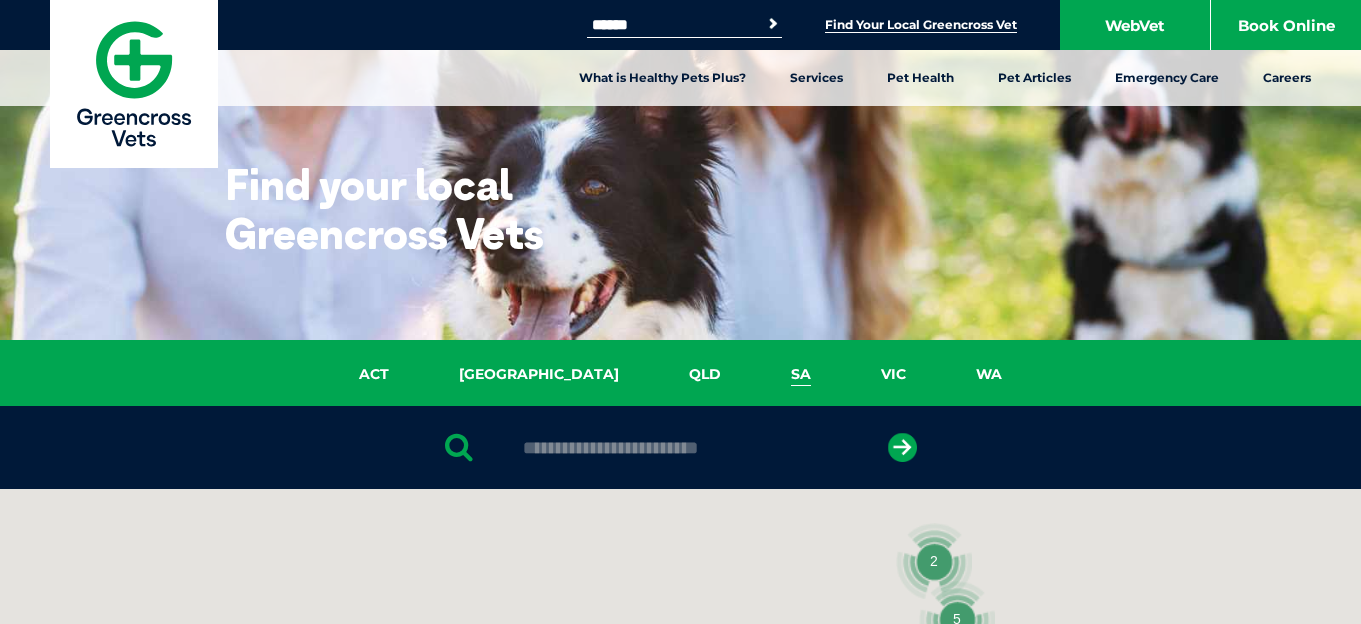 scroll, scrollTop: 0, scrollLeft: 0, axis: both 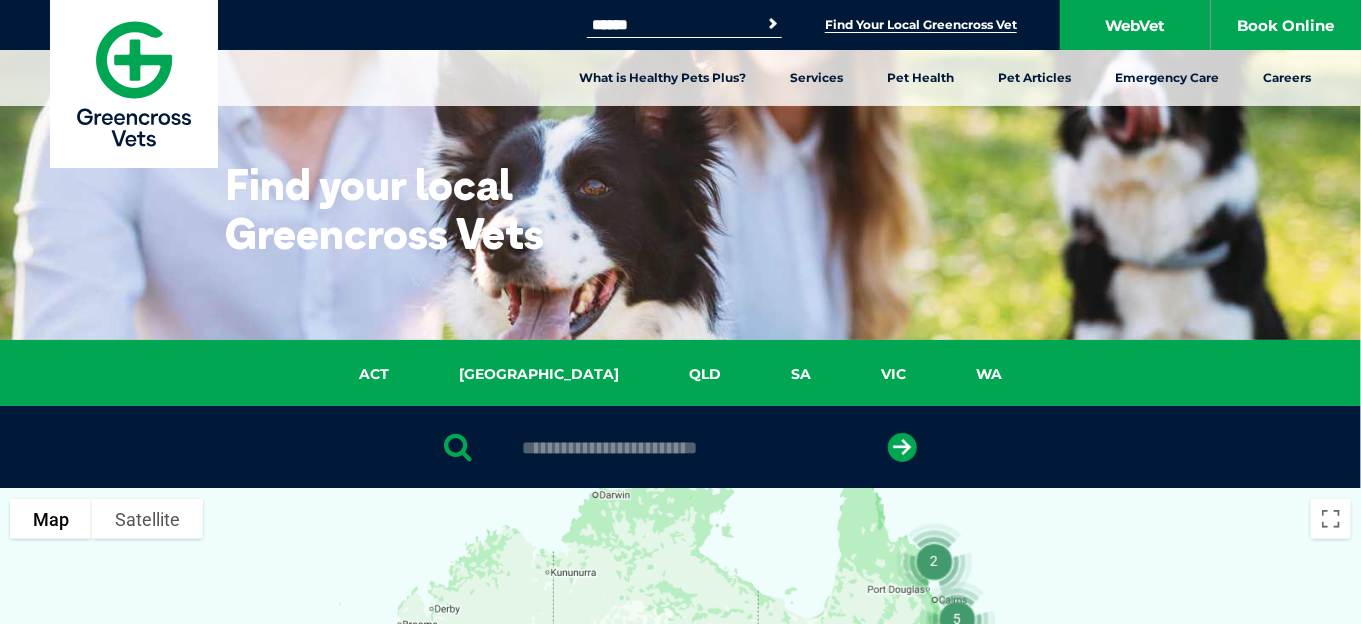 click at bounding box center (680, 448) 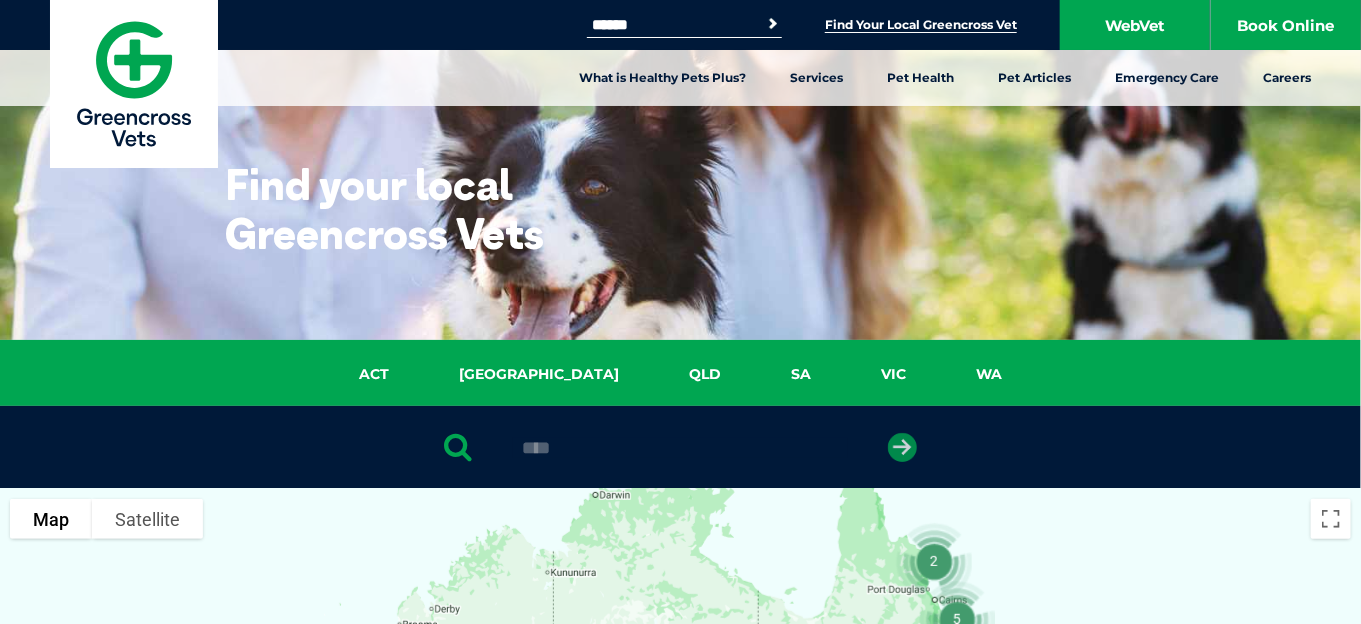 type on "****" 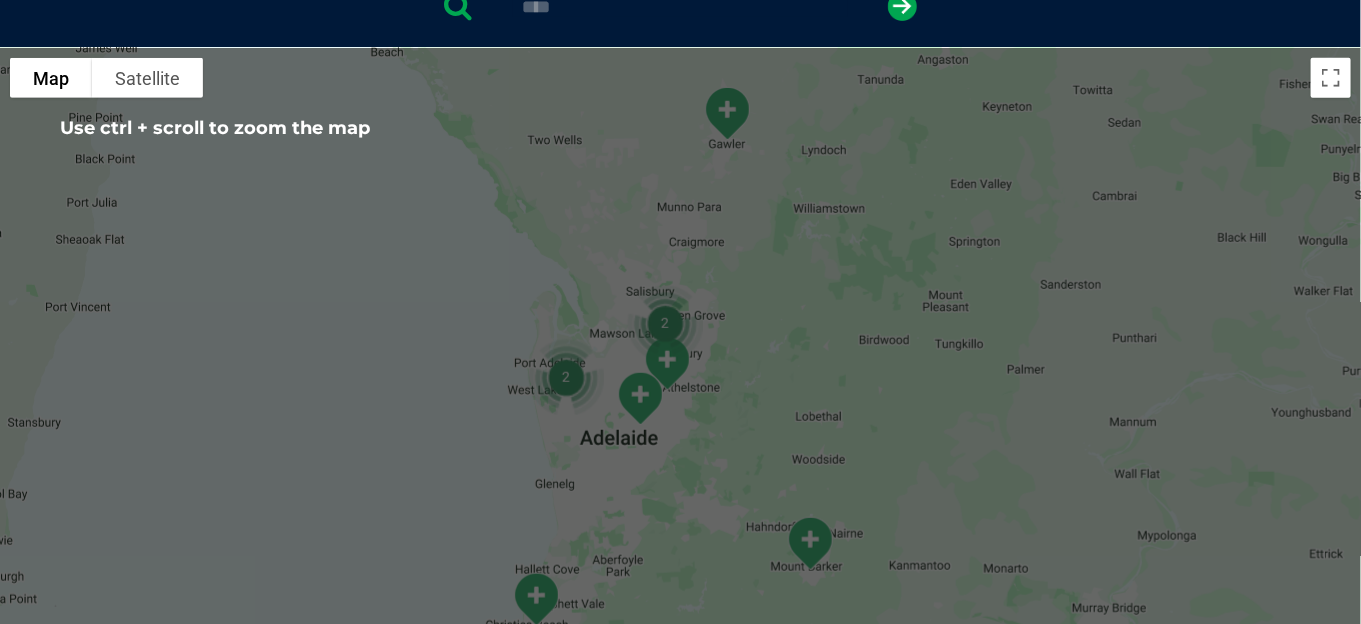 scroll, scrollTop: 500, scrollLeft: 0, axis: vertical 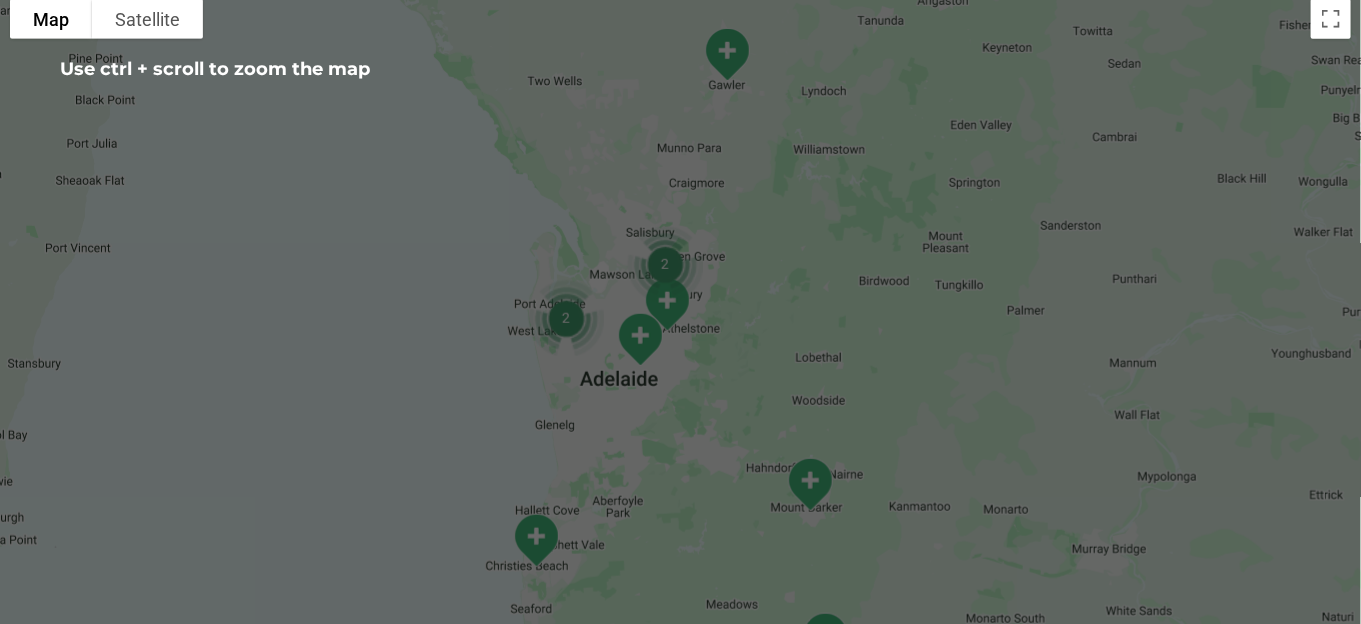 click at bounding box center [640, 339] 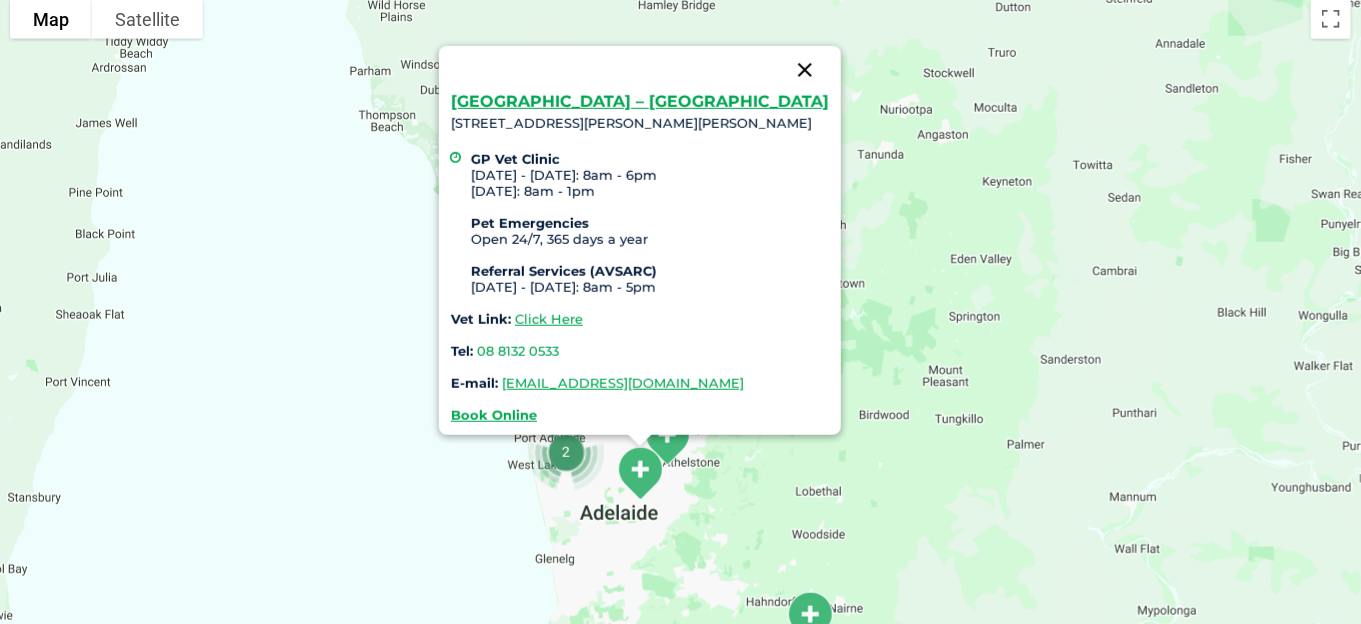 click at bounding box center [805, 70] 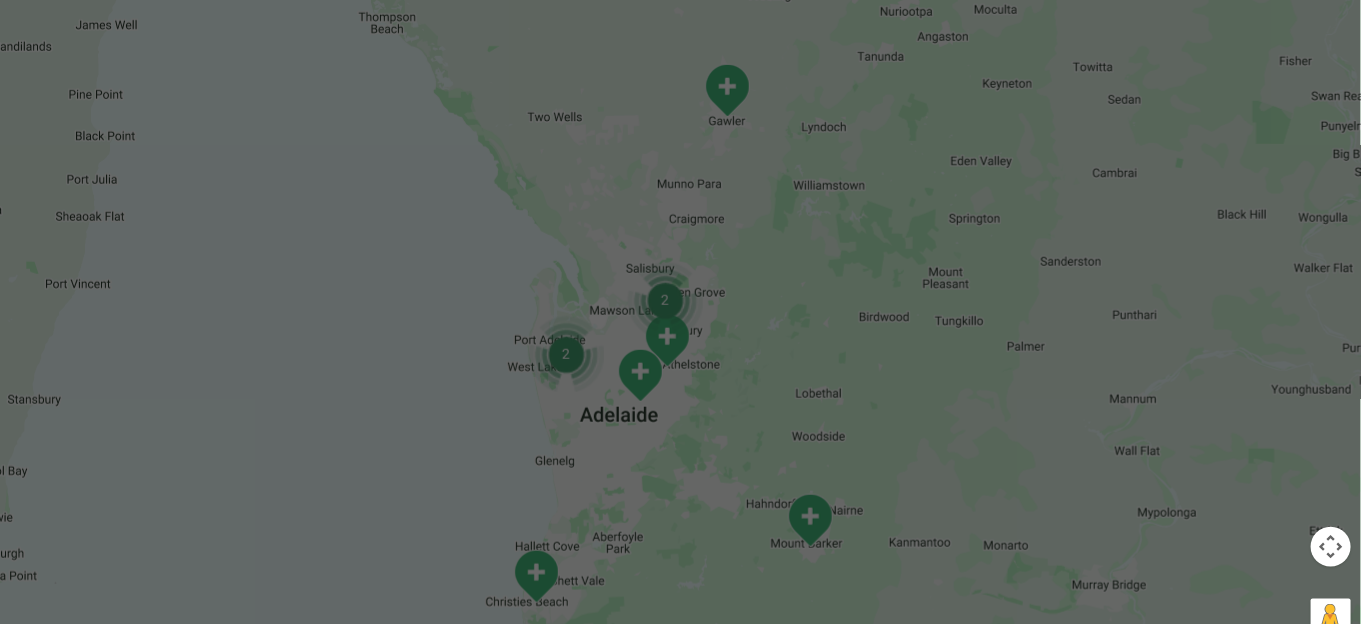 scroll, scrollTop: 600, scrollLeft: 0, axis: vertical 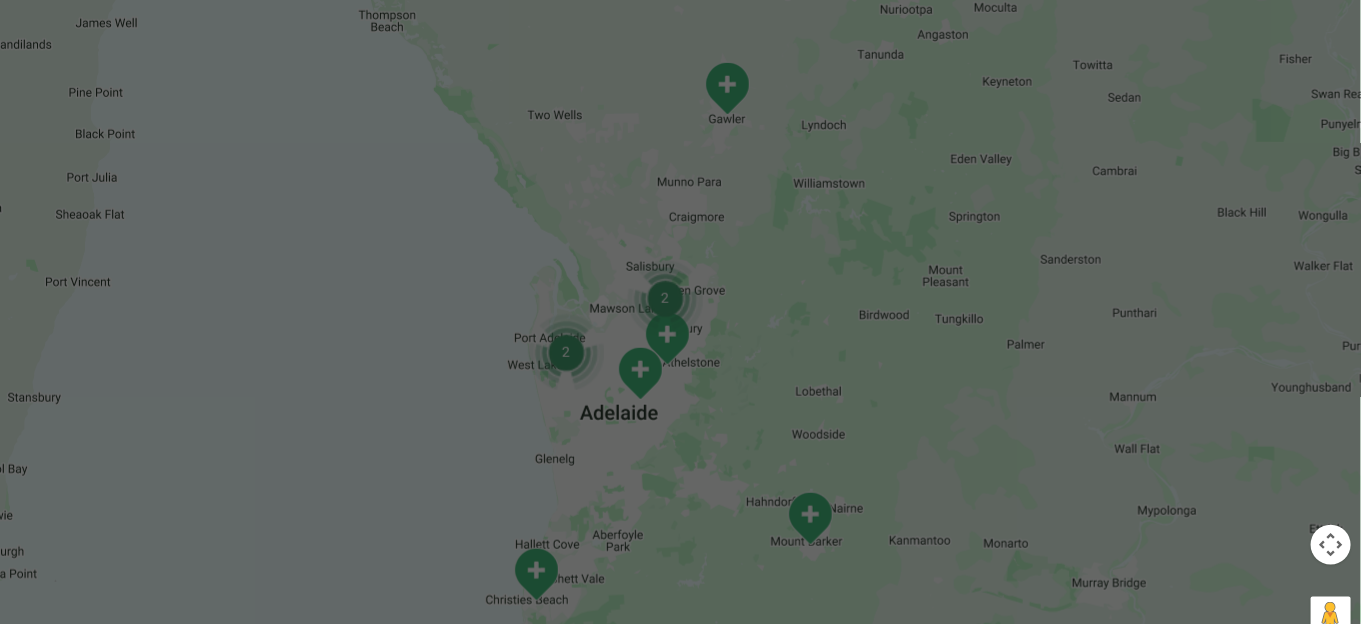 click at bounding box center (665, 298) 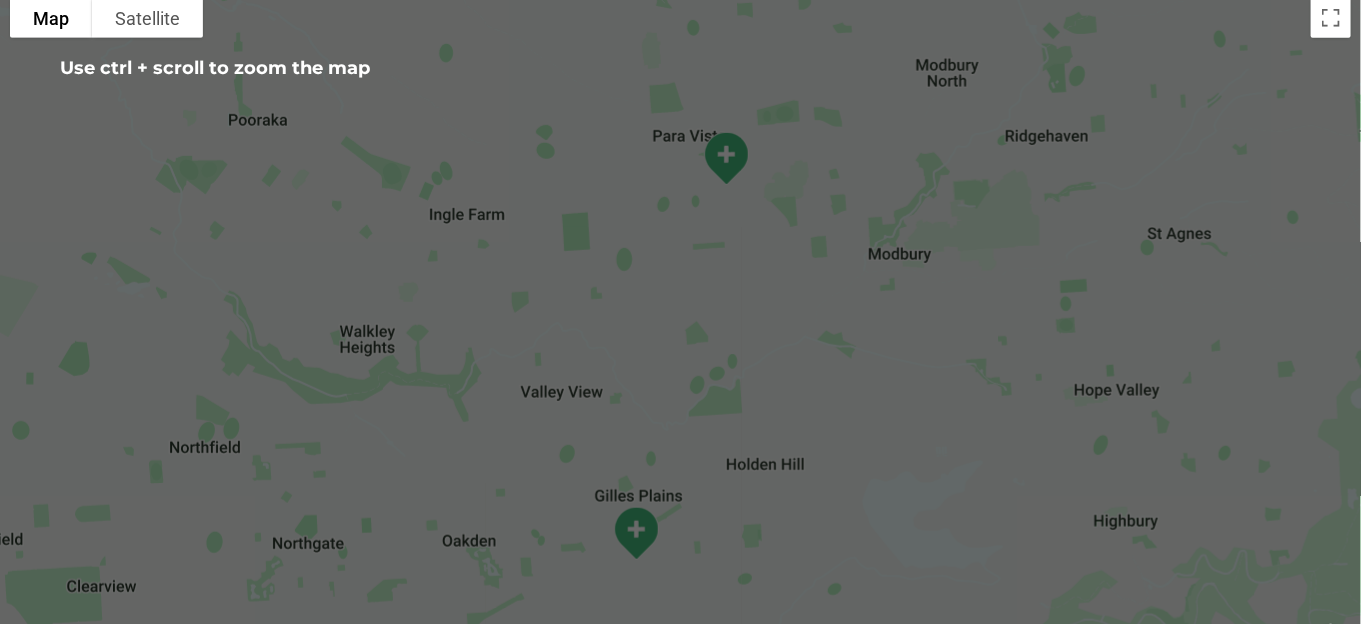 scroll, scrollTop: 500, scrollLeft: 0, axis: vertical 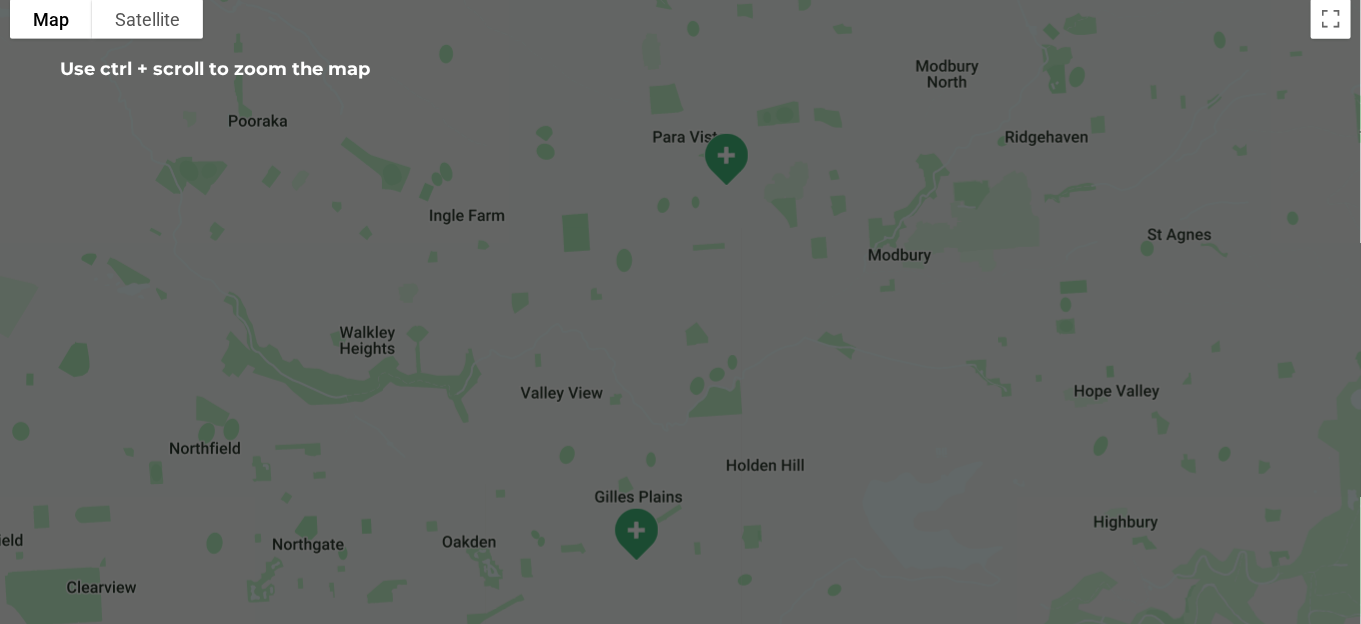 click at bounding box center [726, 159] 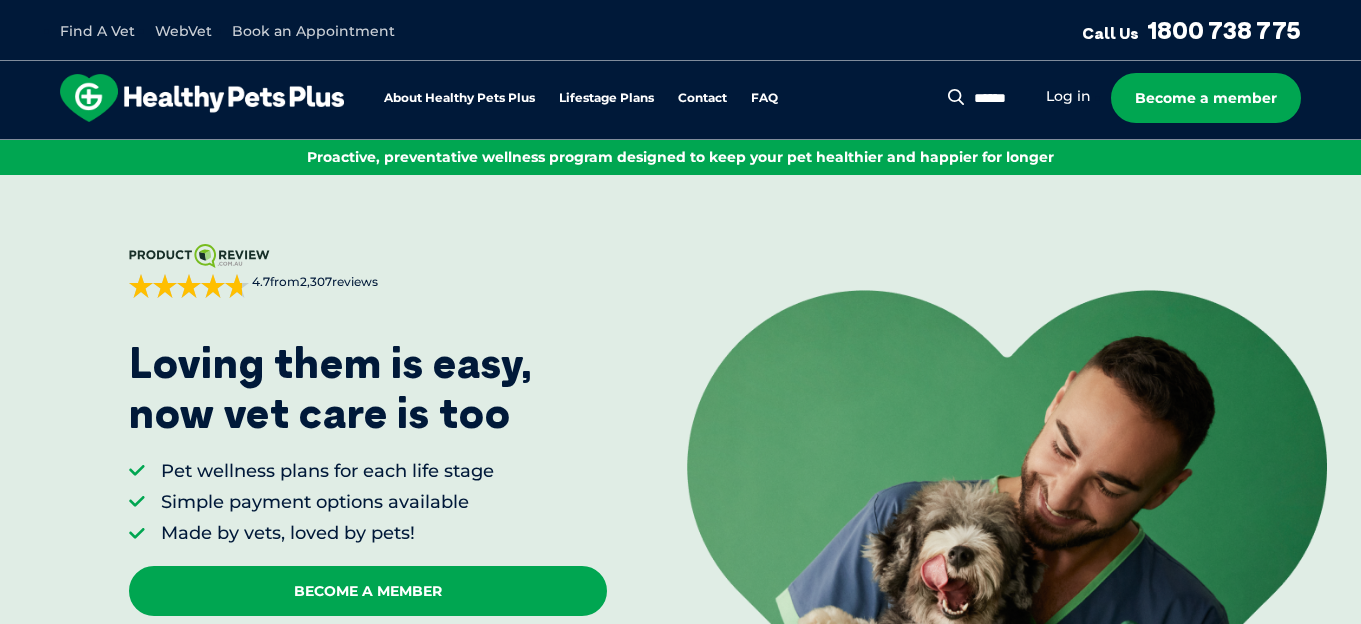 scroll, scrollTop: 0, scrollLeft: 0, axis: both 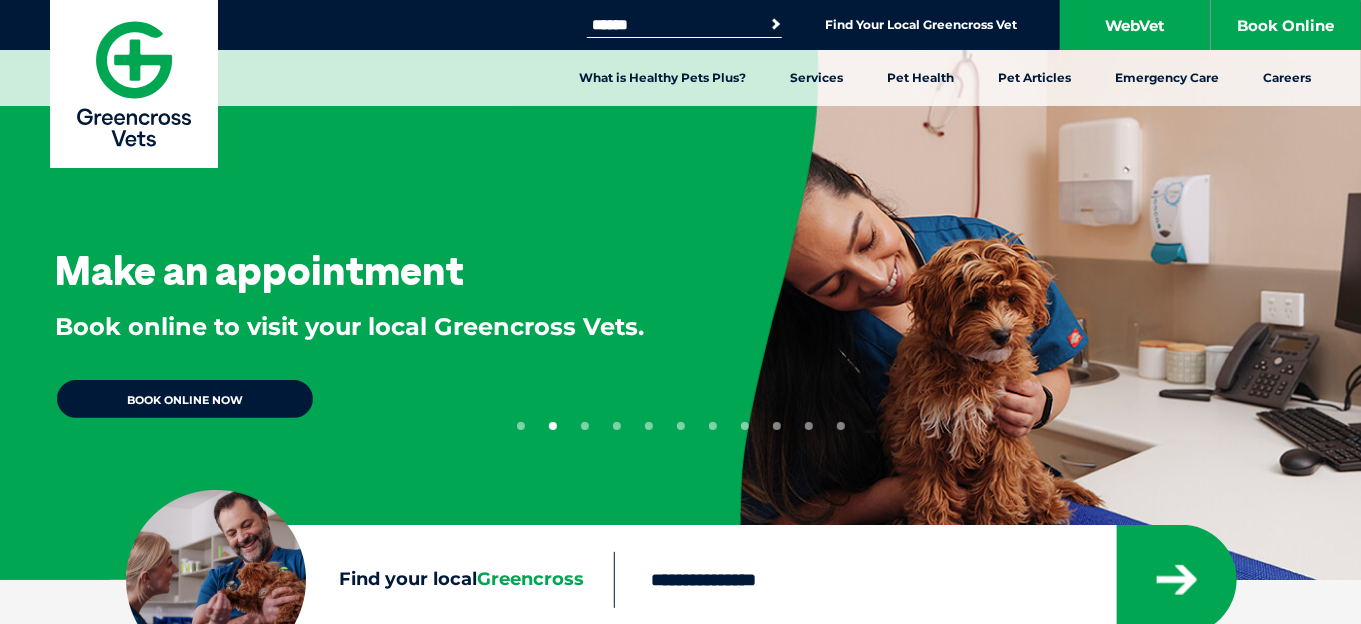 click on "Search" at bounding box center (760, 23) 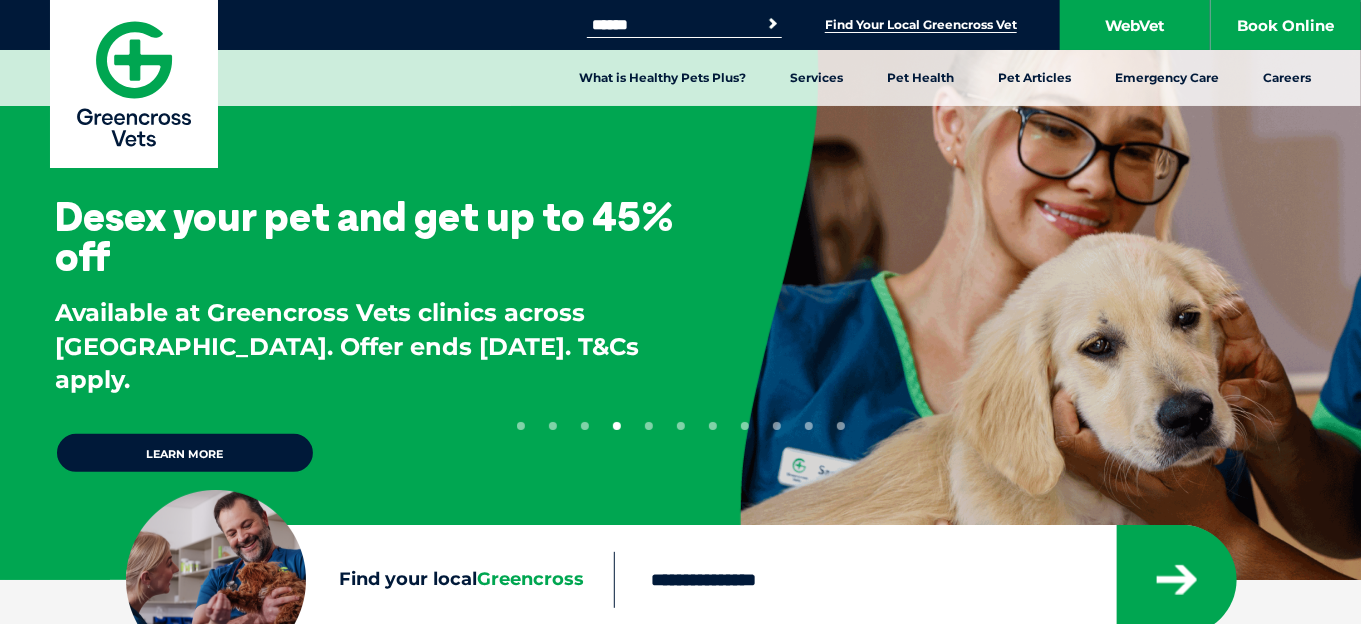 click on "Find Your Local Greencross Vet" at bounding box center [921, 25] 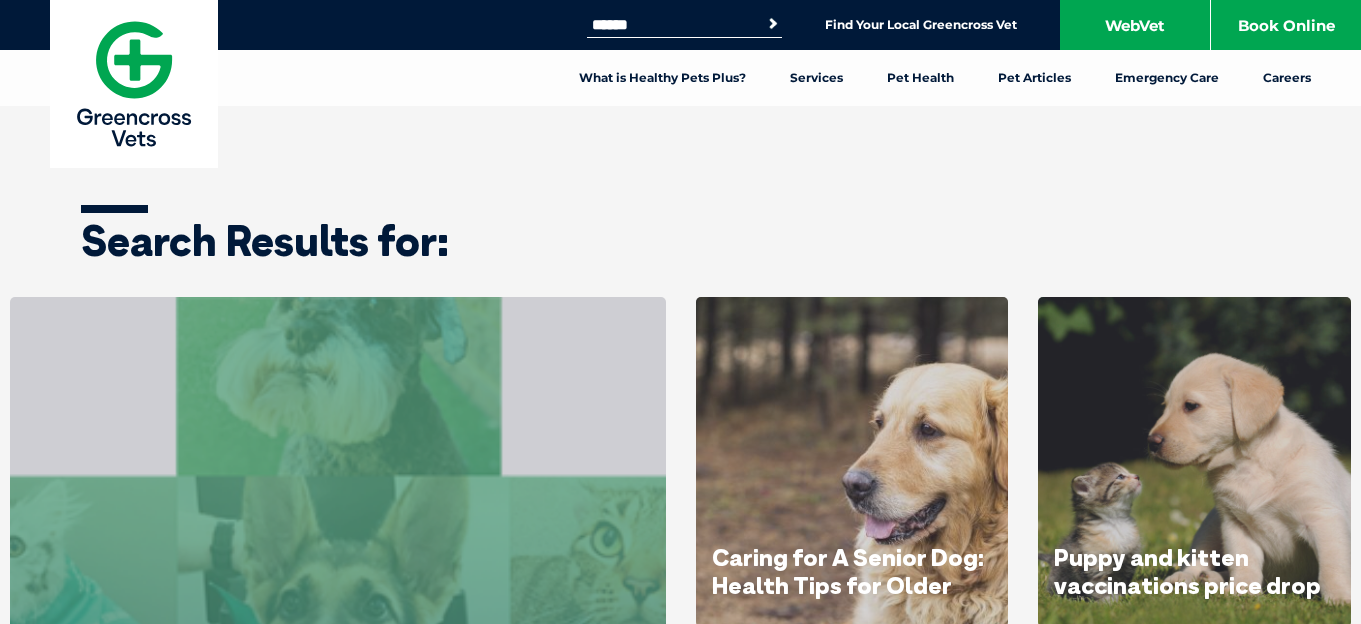 scroll, scrollTop: 0, scrollLeft: 0, axis: both 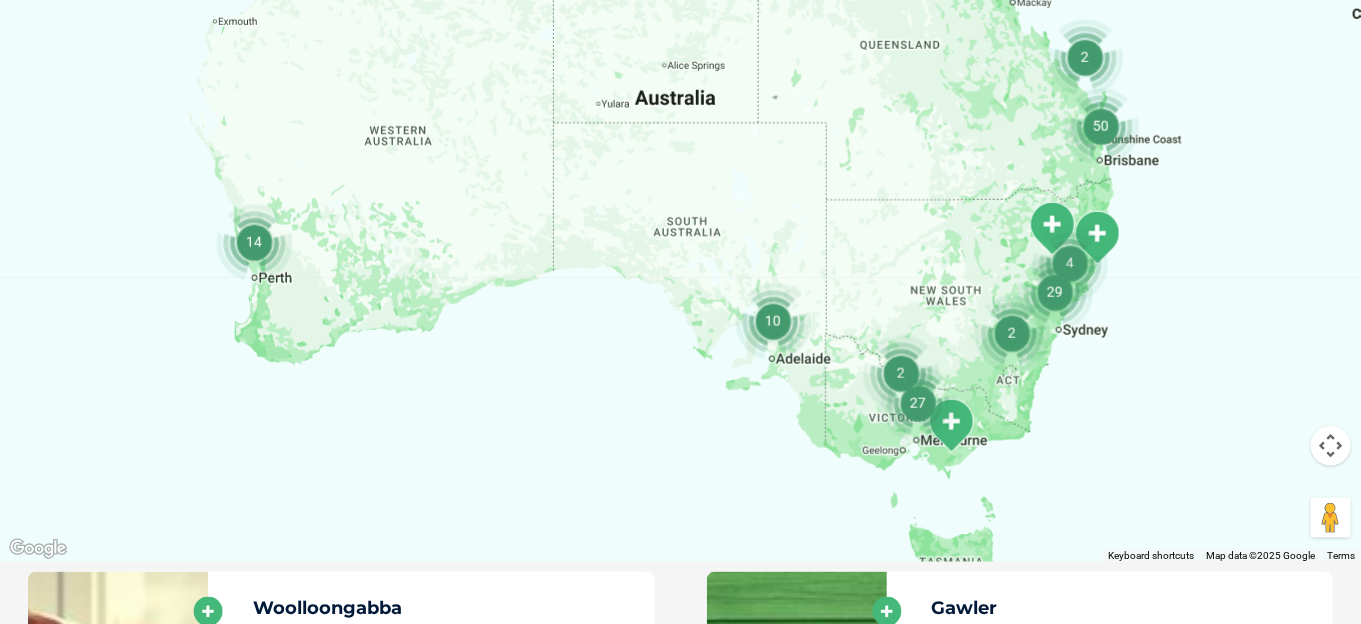 click at bounding box center (773, 321) 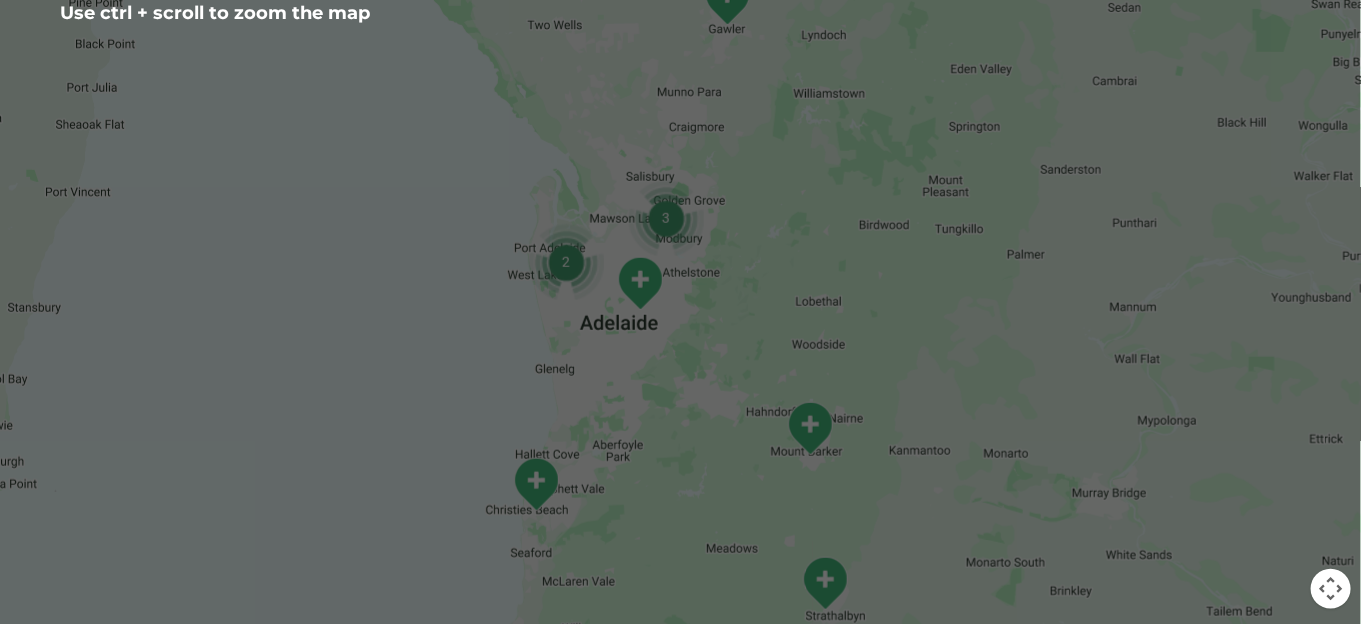 scroll, scrollTop: 600, scrollLeft: 0, axis: vertical 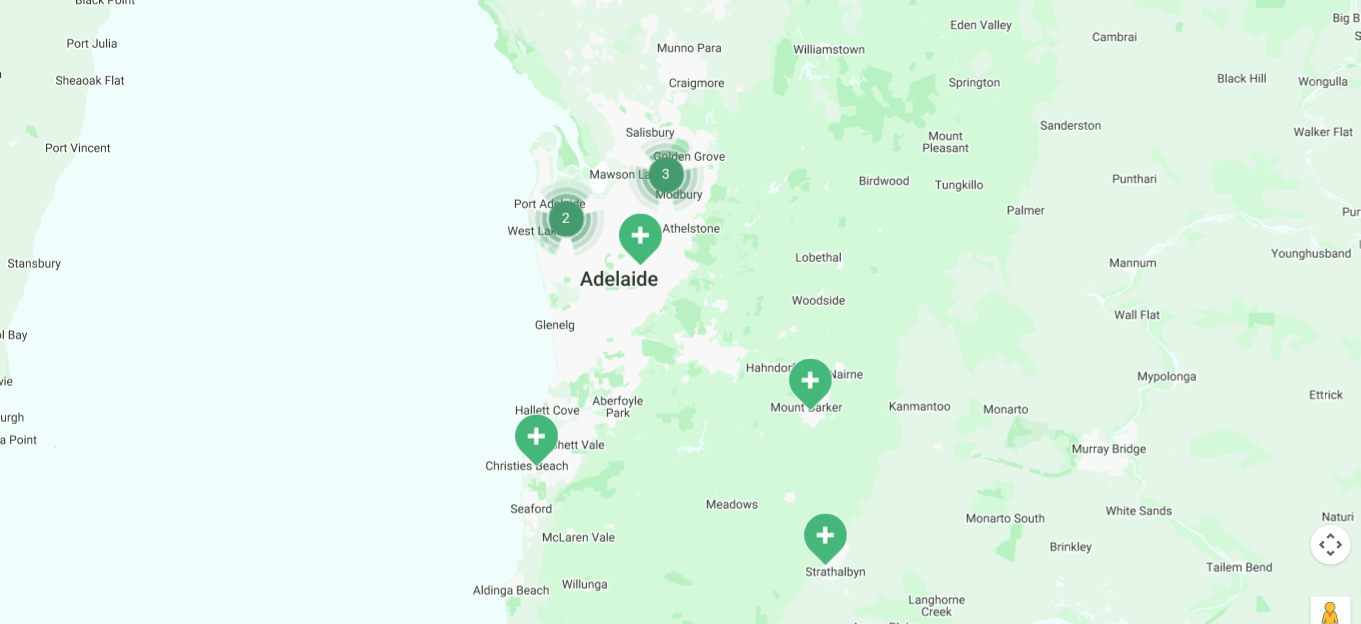 click at bounding box center [666, 174] 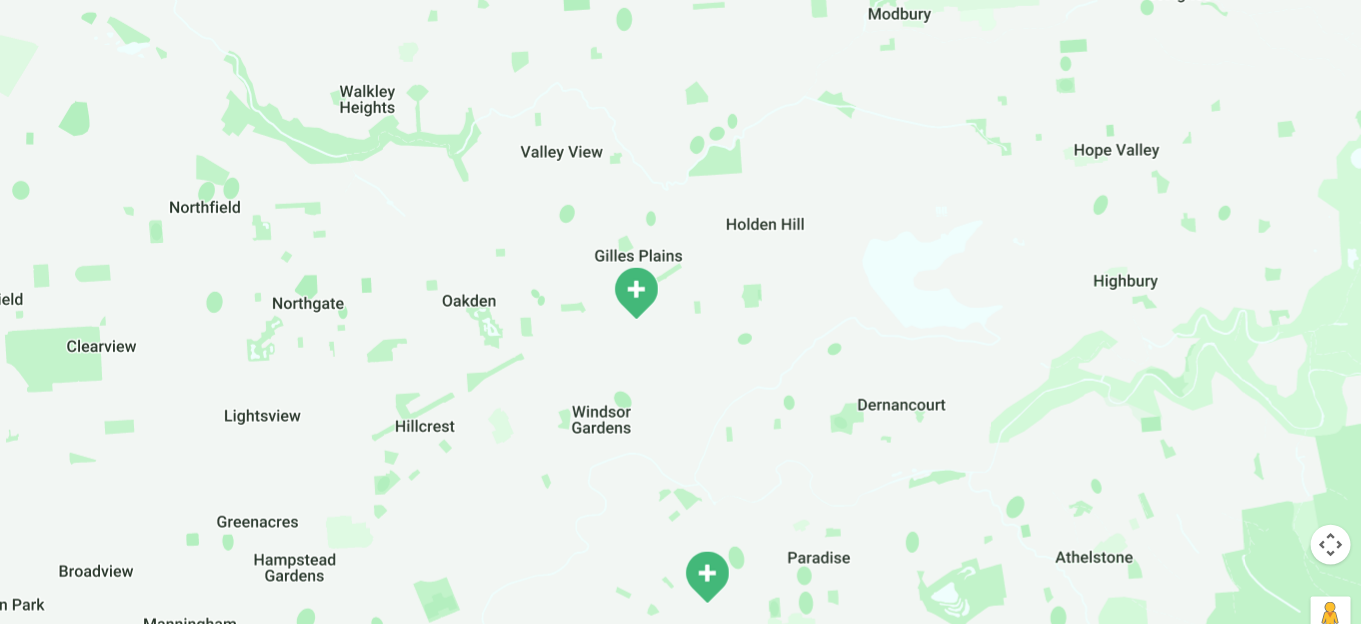 click at bounding box center [636, 293] 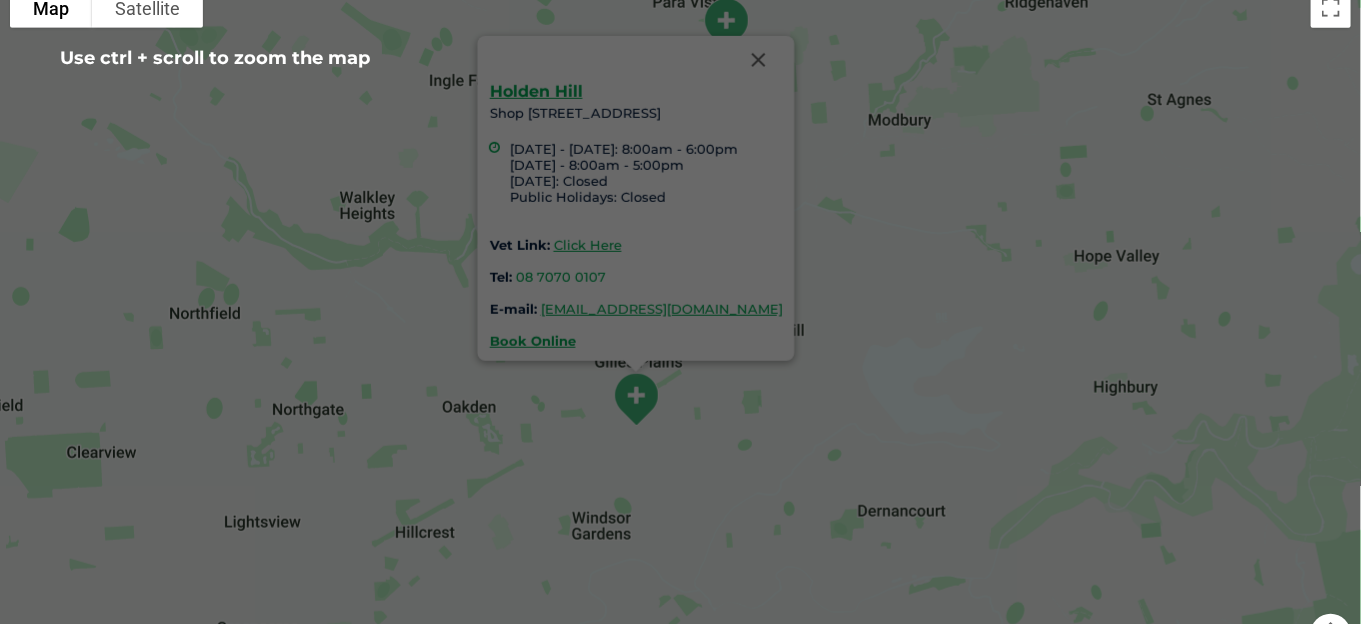 scroll, scrollTop: 500, scrollLeft: 0, axis: vertical 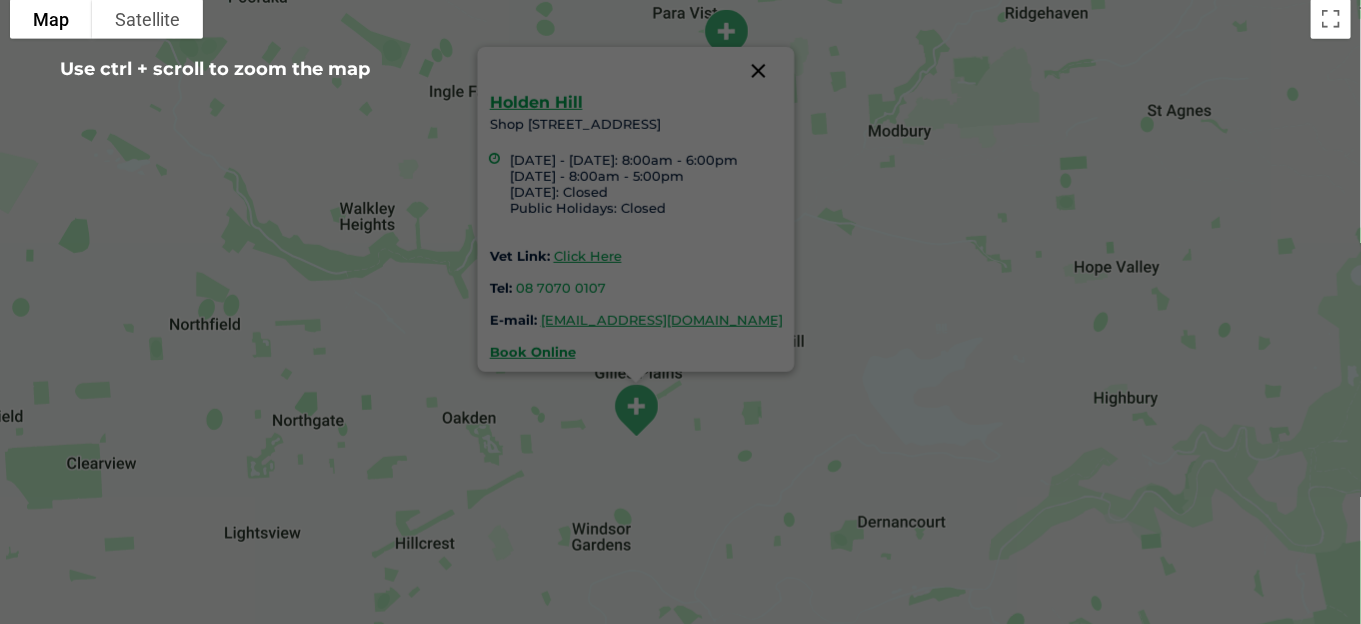 click at bounding box center (758, 71) 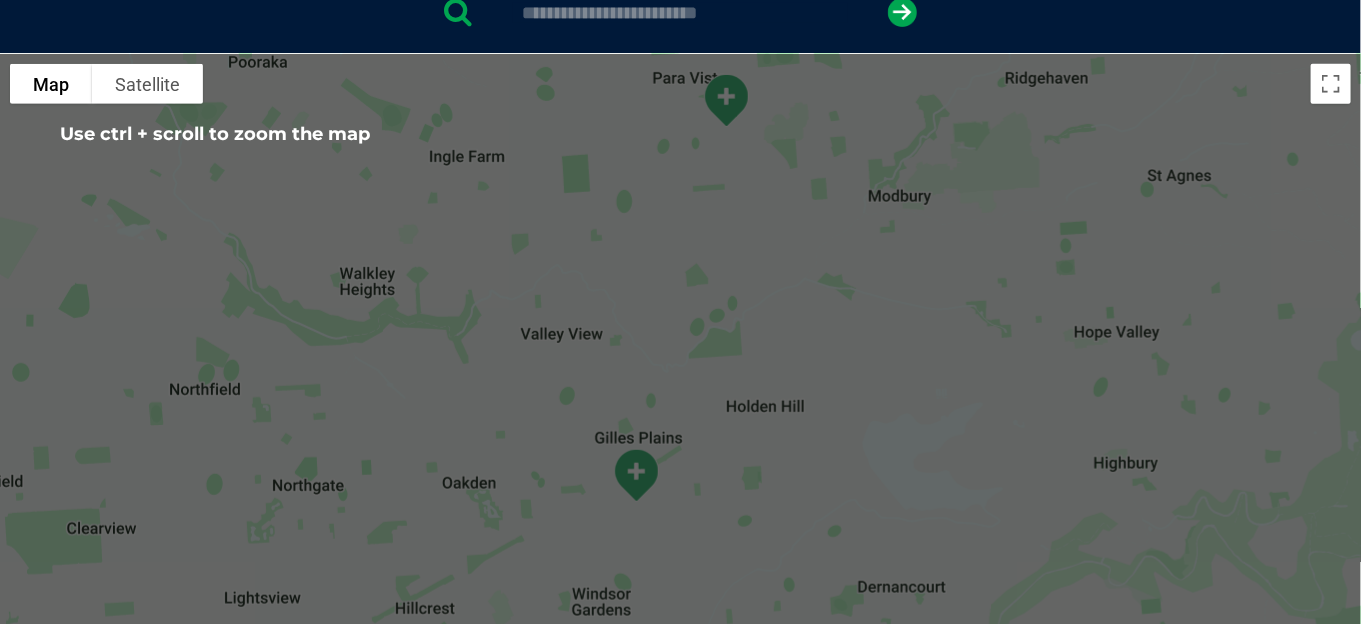 scroll, scrollTop: 400, scrollLeft: 0, axis: vertical 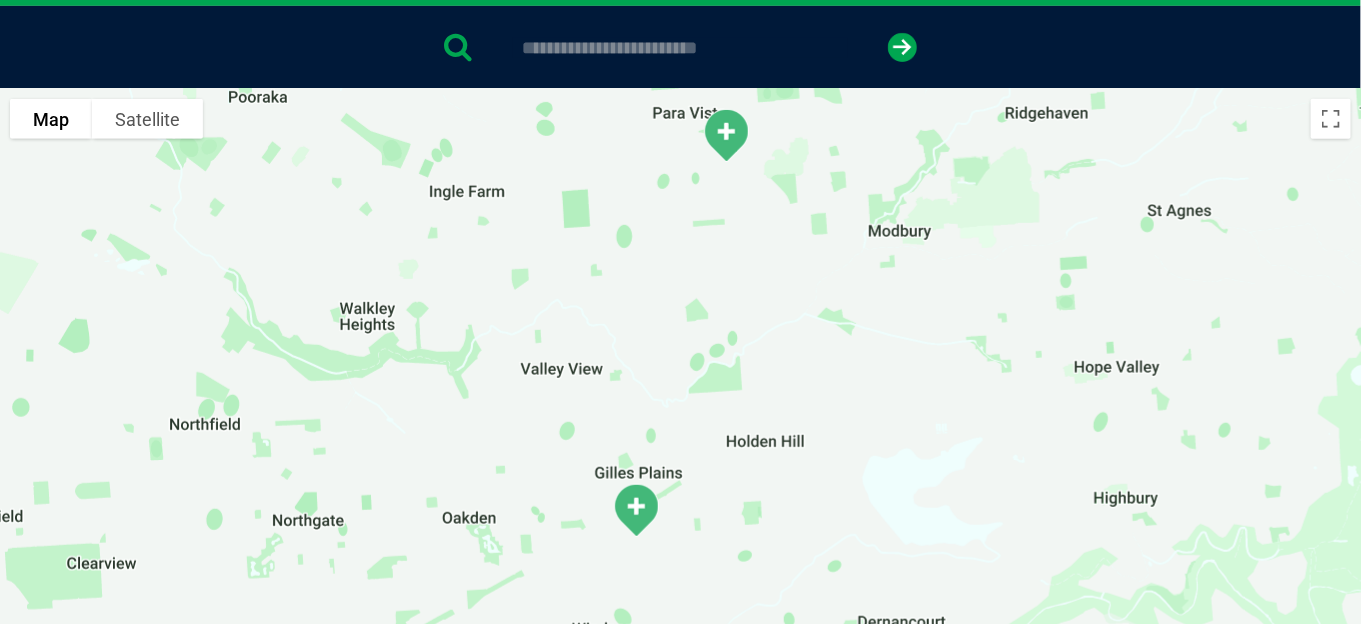 click at bounding box center [726, 135] 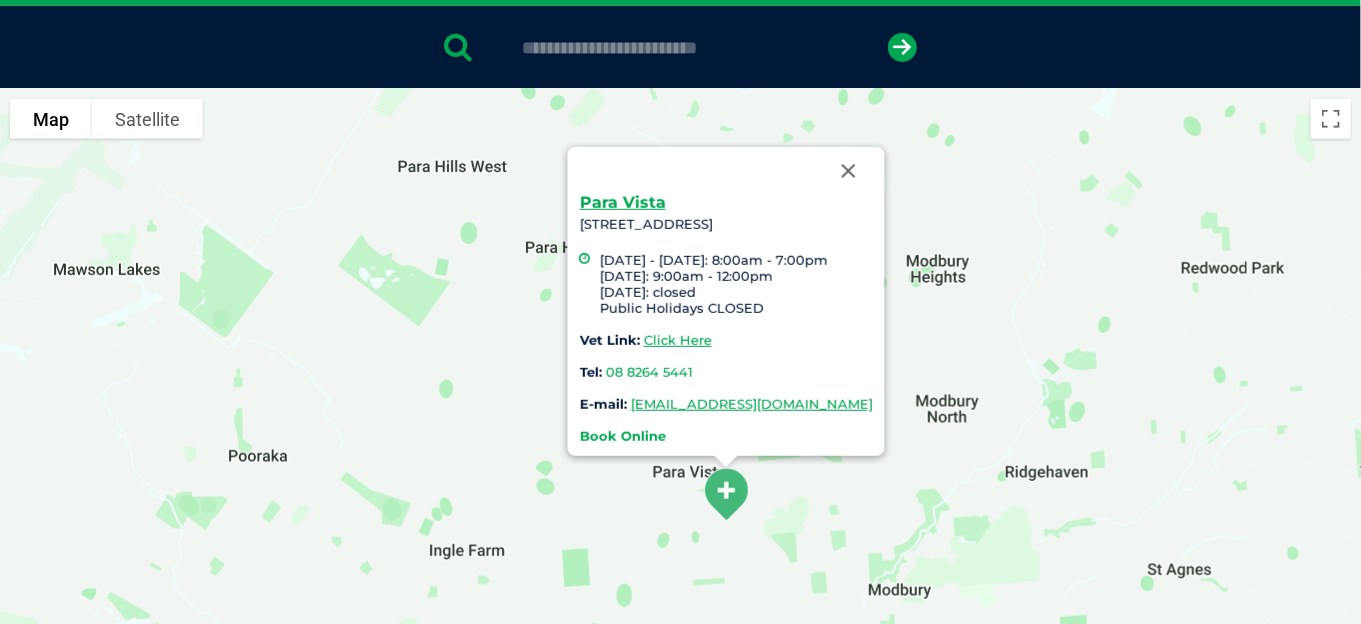 click on "Book Online" at bounding box center [622, 436] 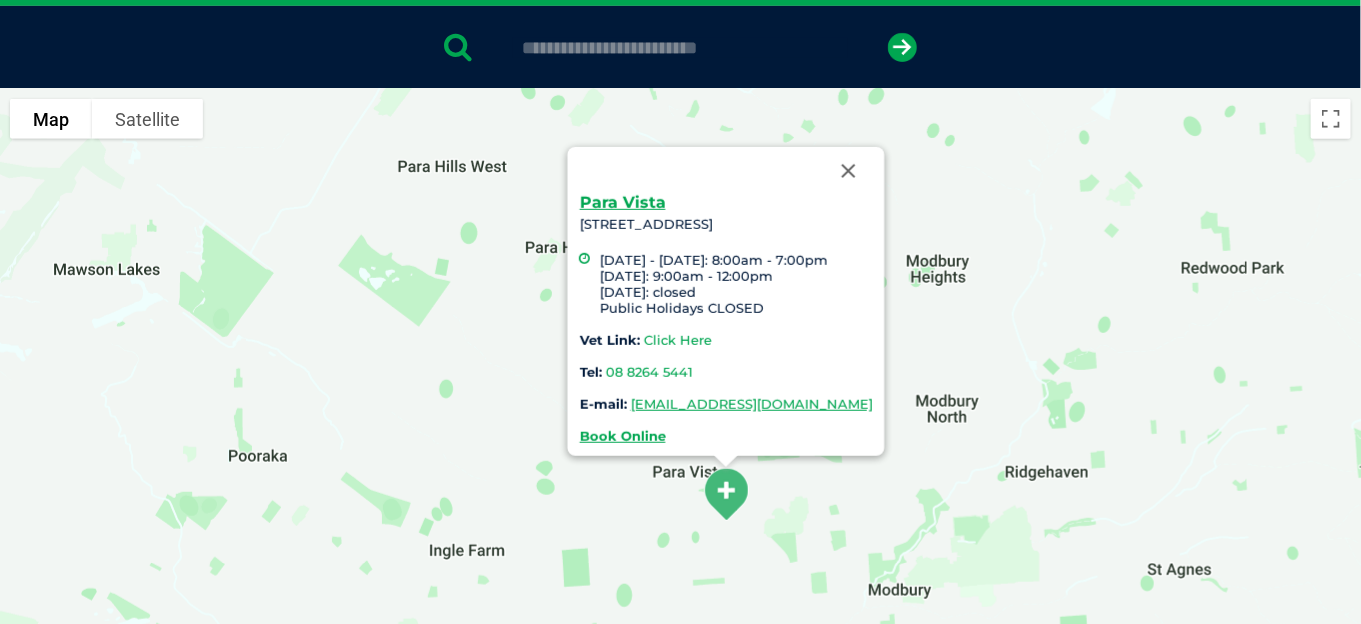 click on "Click Here" at bounding box center (677, 340) 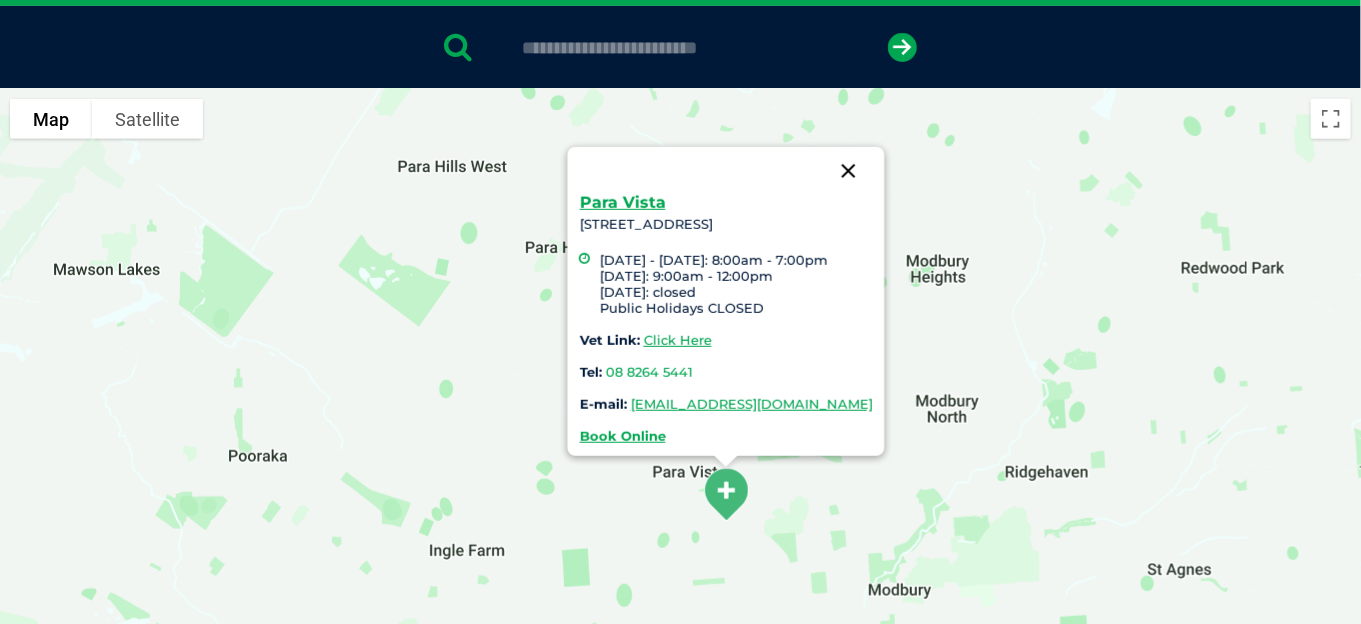 click at bounding box center (848, 171) 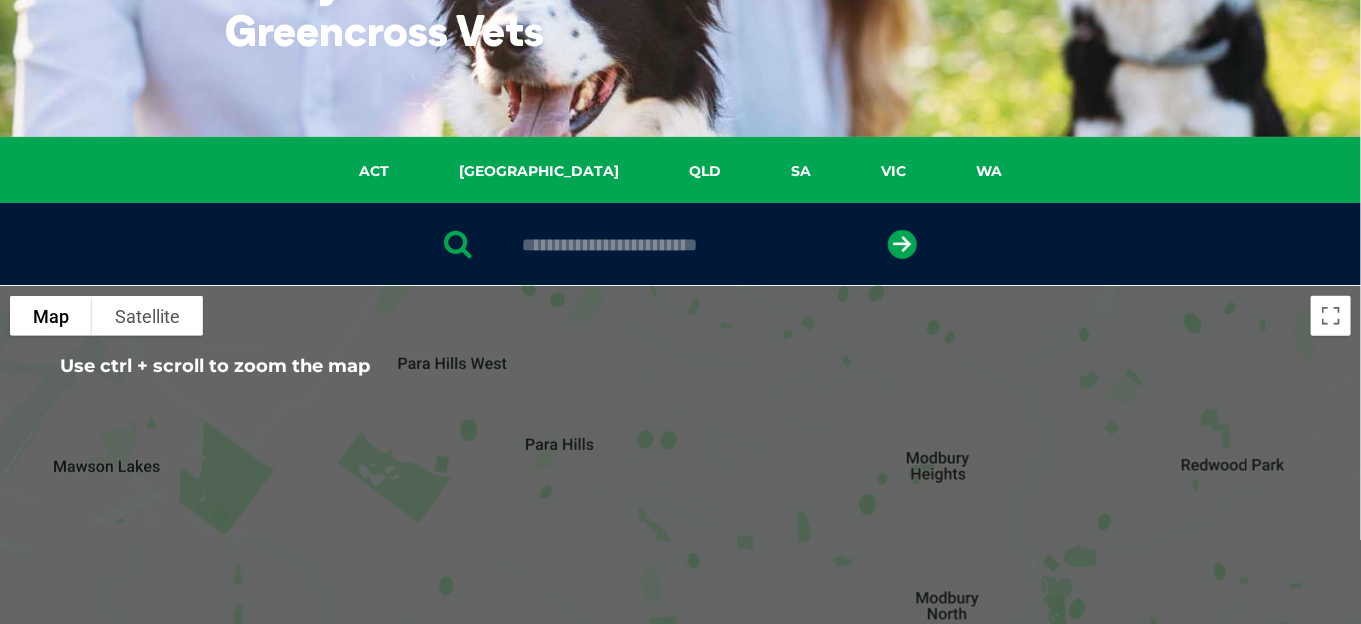 scroll, scrollTop: 200, scrollLeft: 0, axis: vertical 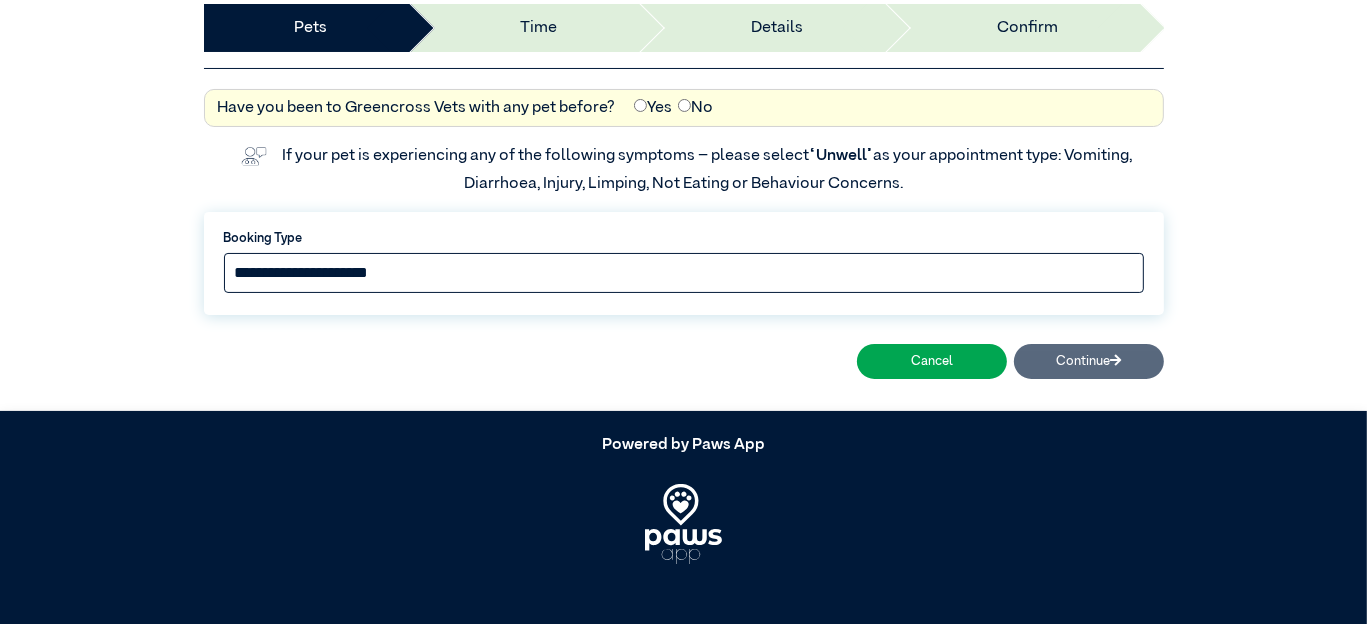 click on "**********" at bounding box center (684, 273) 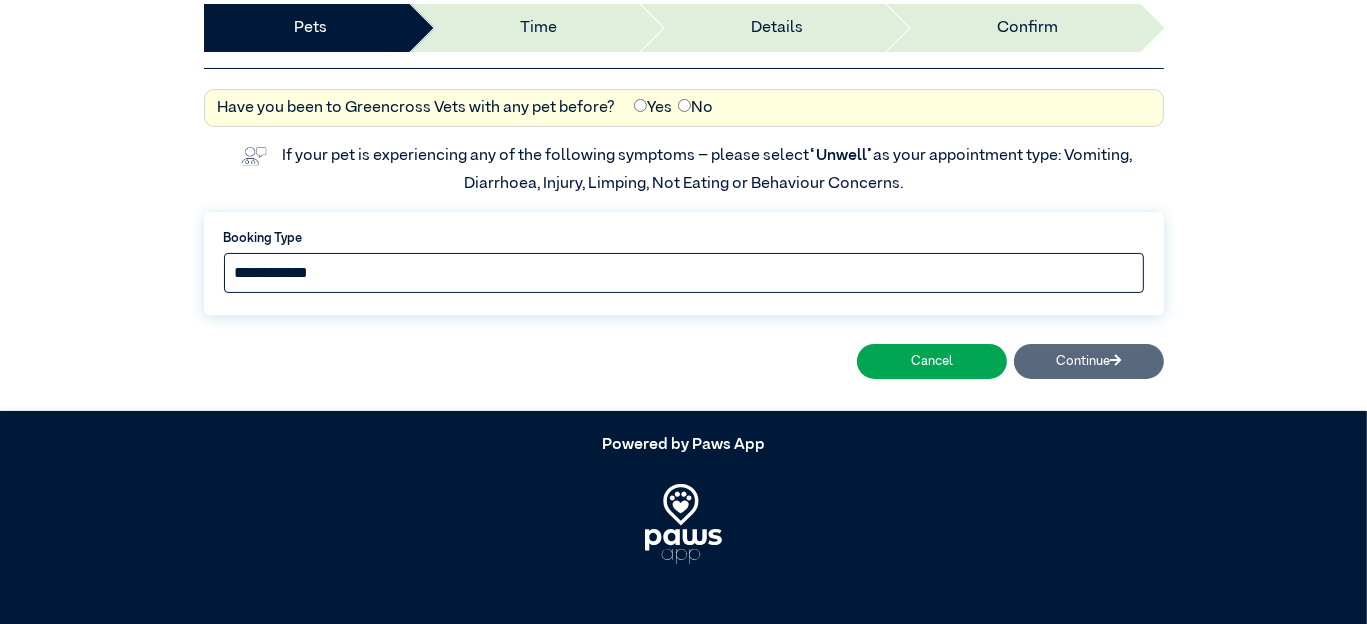 click on "**********" at bounding box center (684, 273) 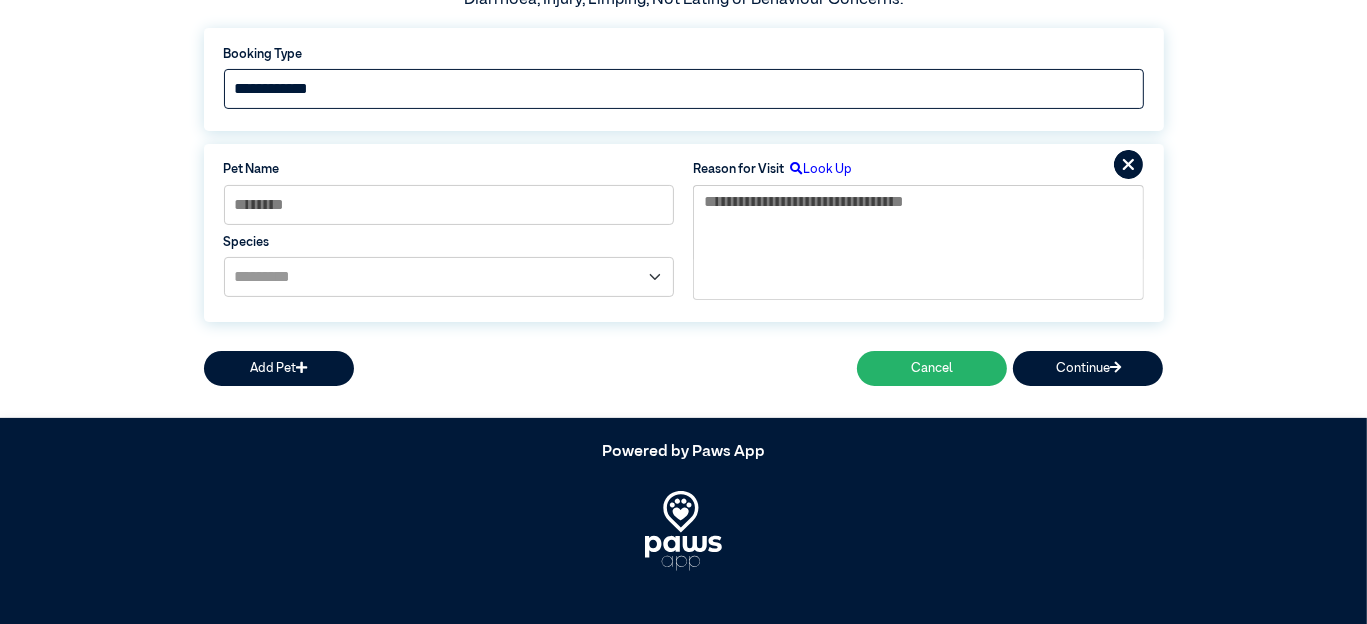 scroll, scrollTop: 349, scrollLeft: 0, axis: vertical 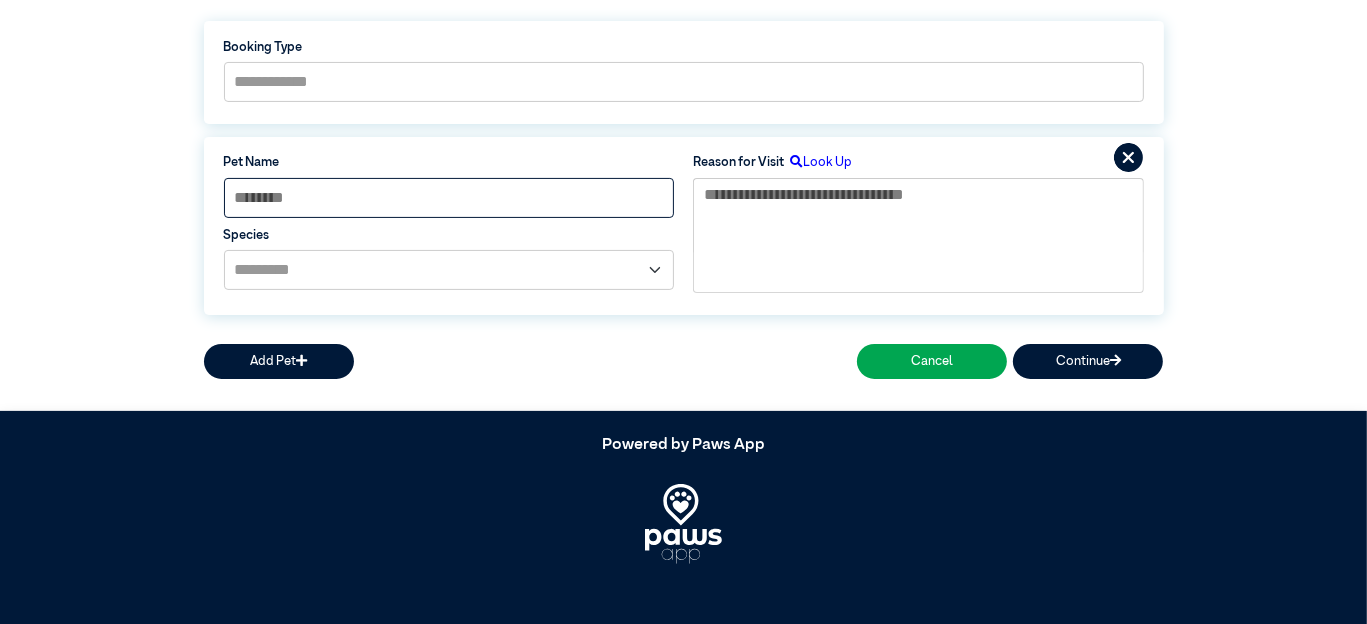 click at bounding box center [449, 198] 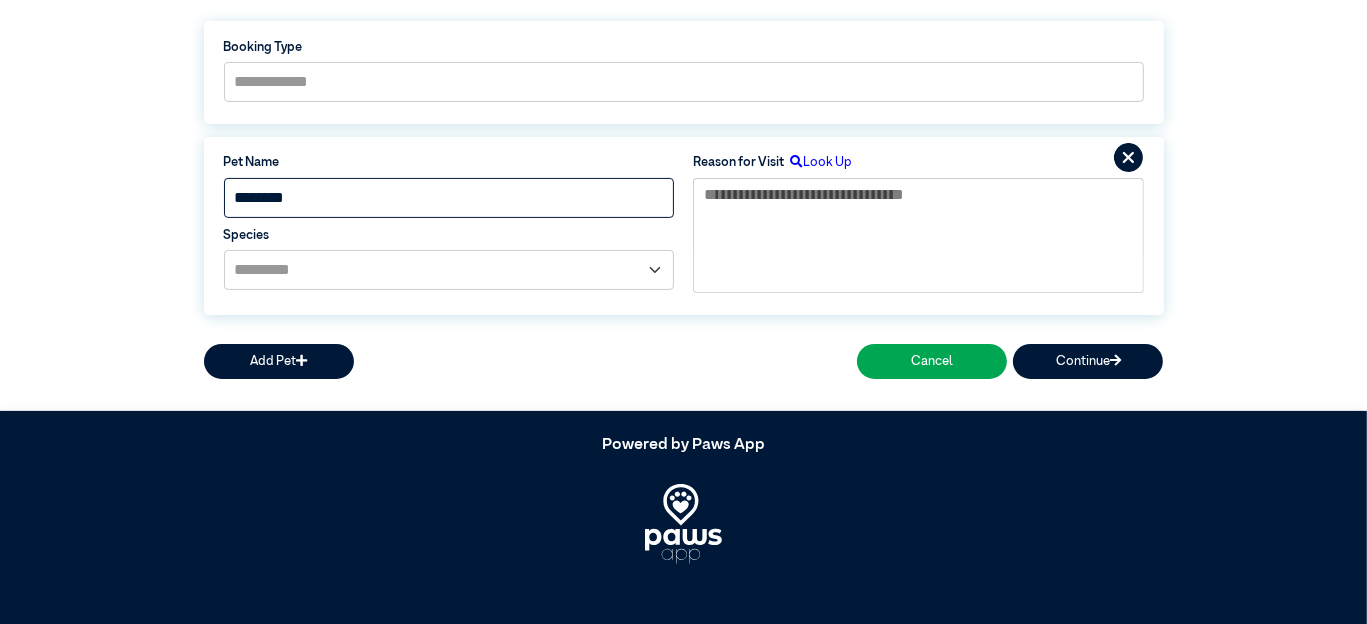 click on "*******" at bounding box center [449, 198] 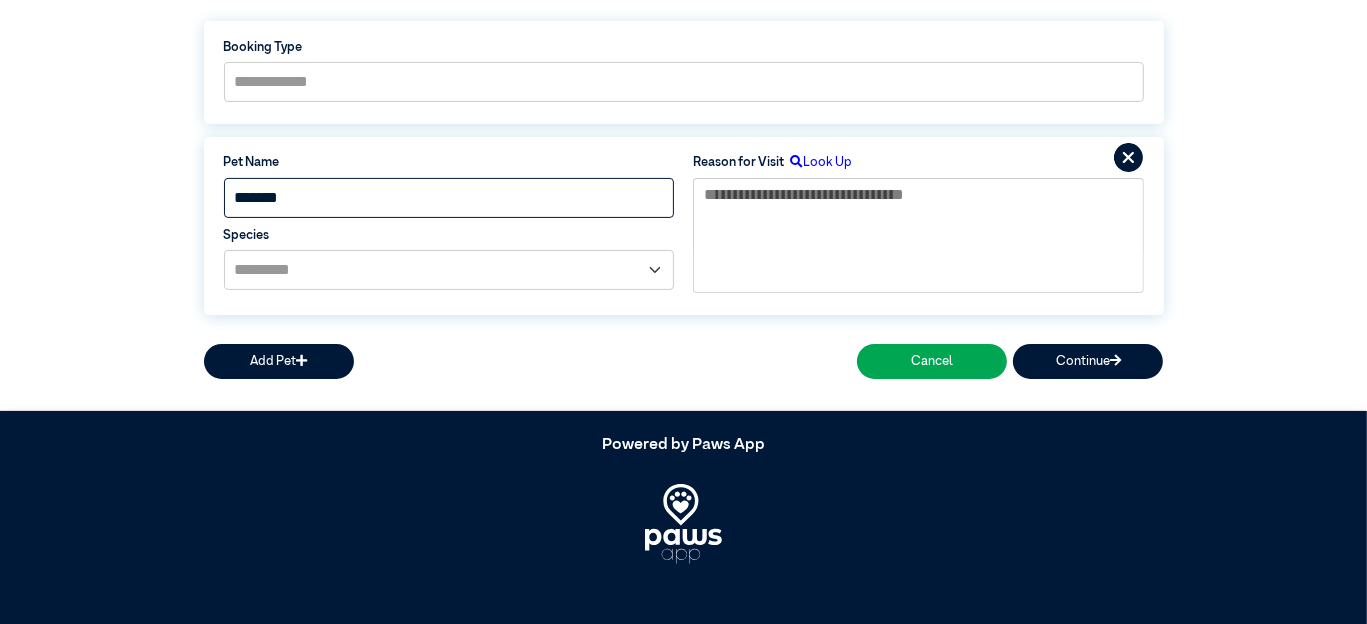 type on "*******" 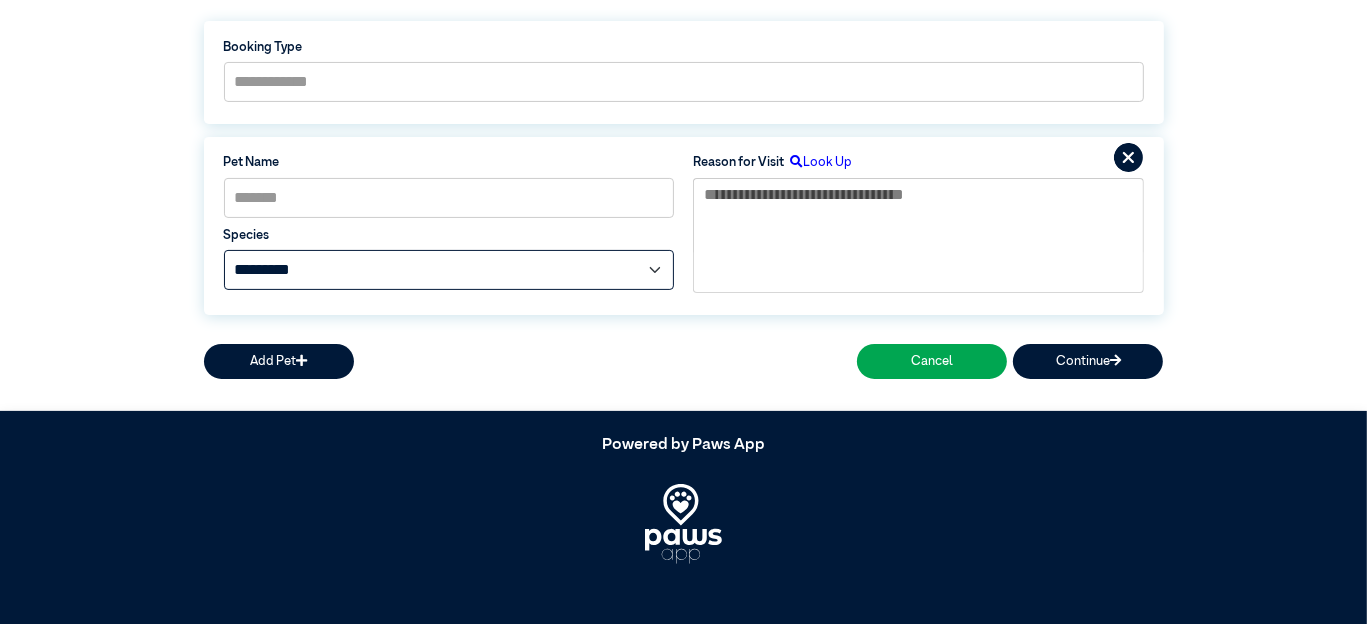 click on "**********" at bounding box center (449, 270) 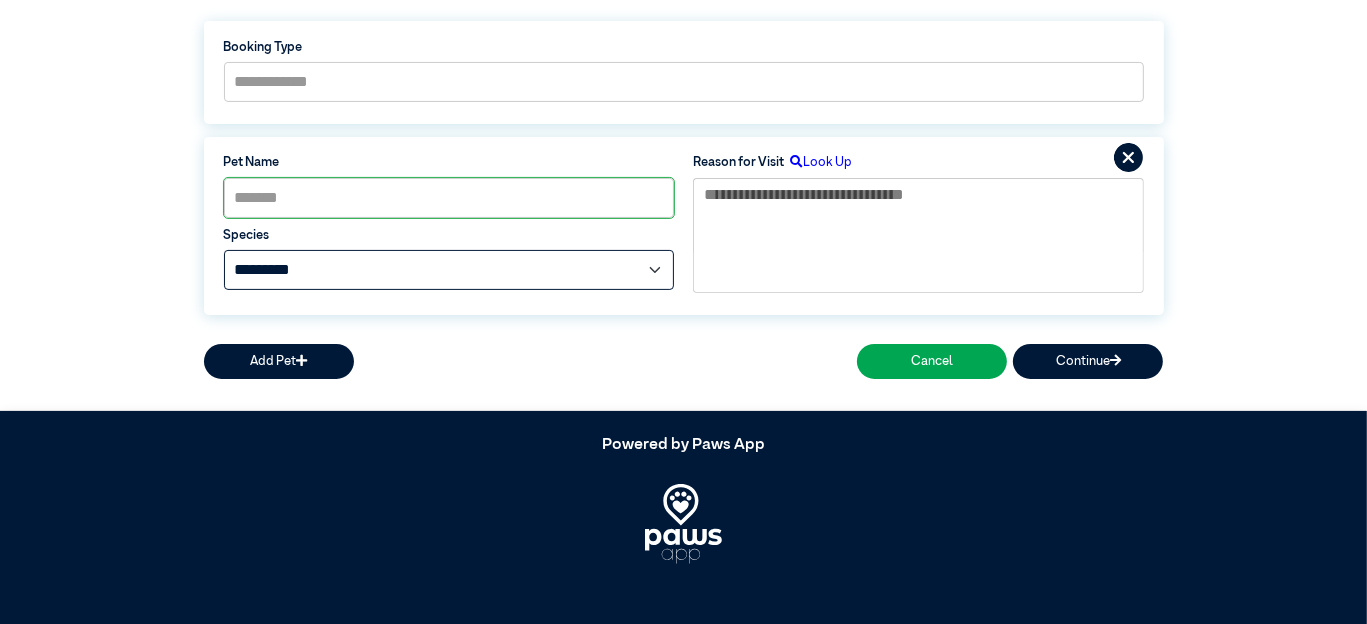 select on "*****" 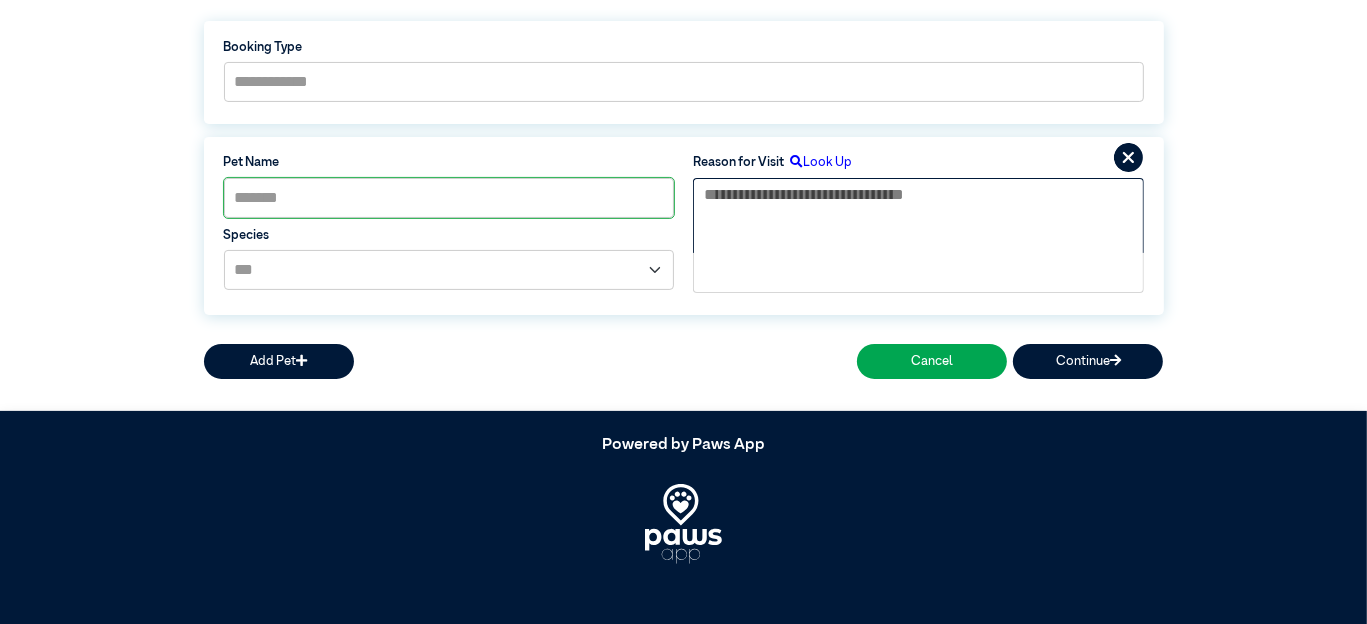 click at bounding box center (918, 216) 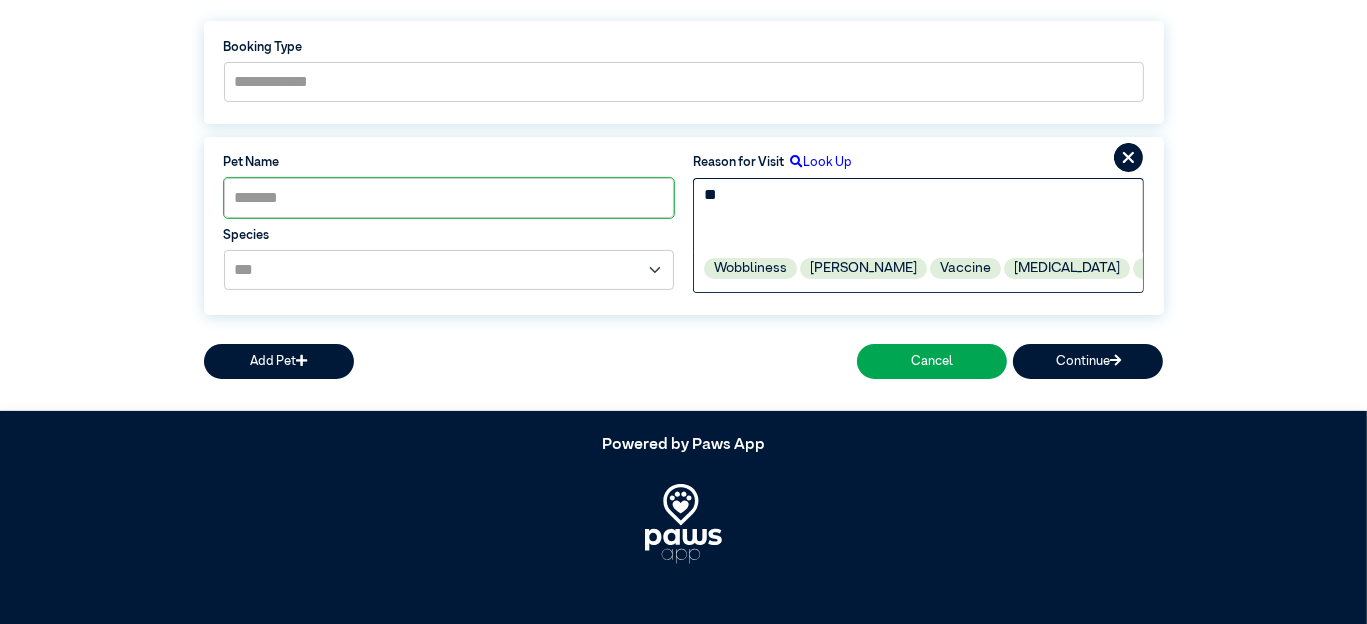type on "*" 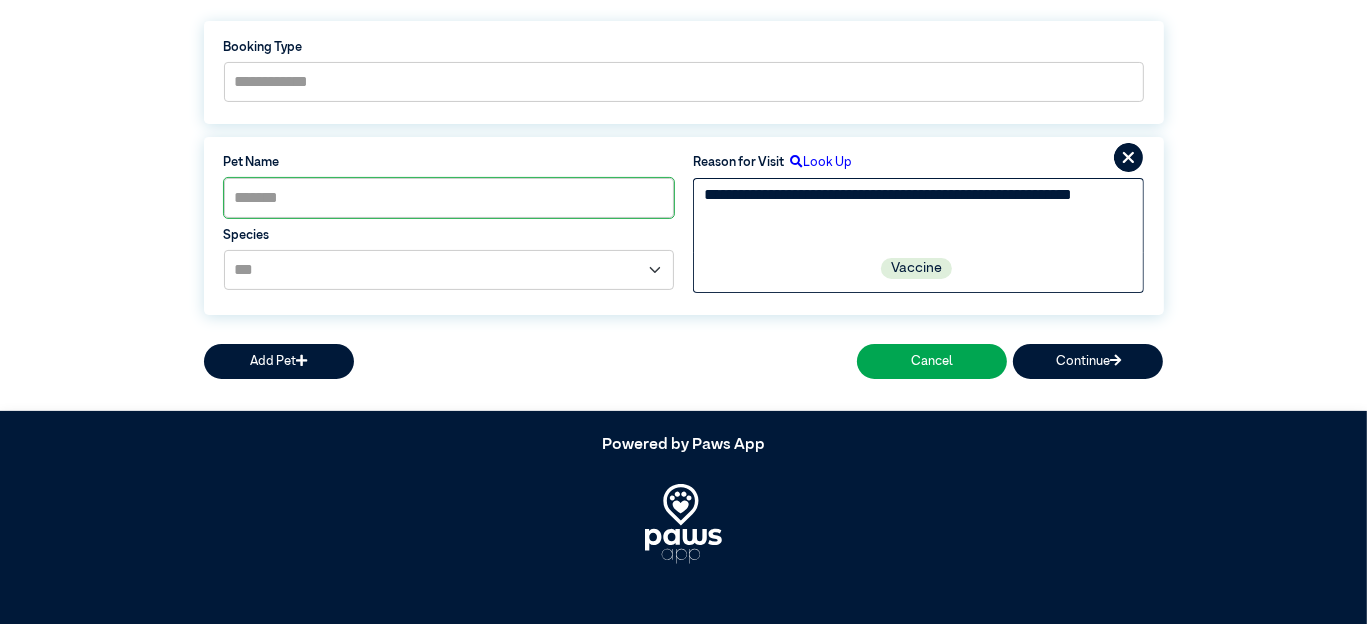 click on "**********" at bounding box center [918, 216] 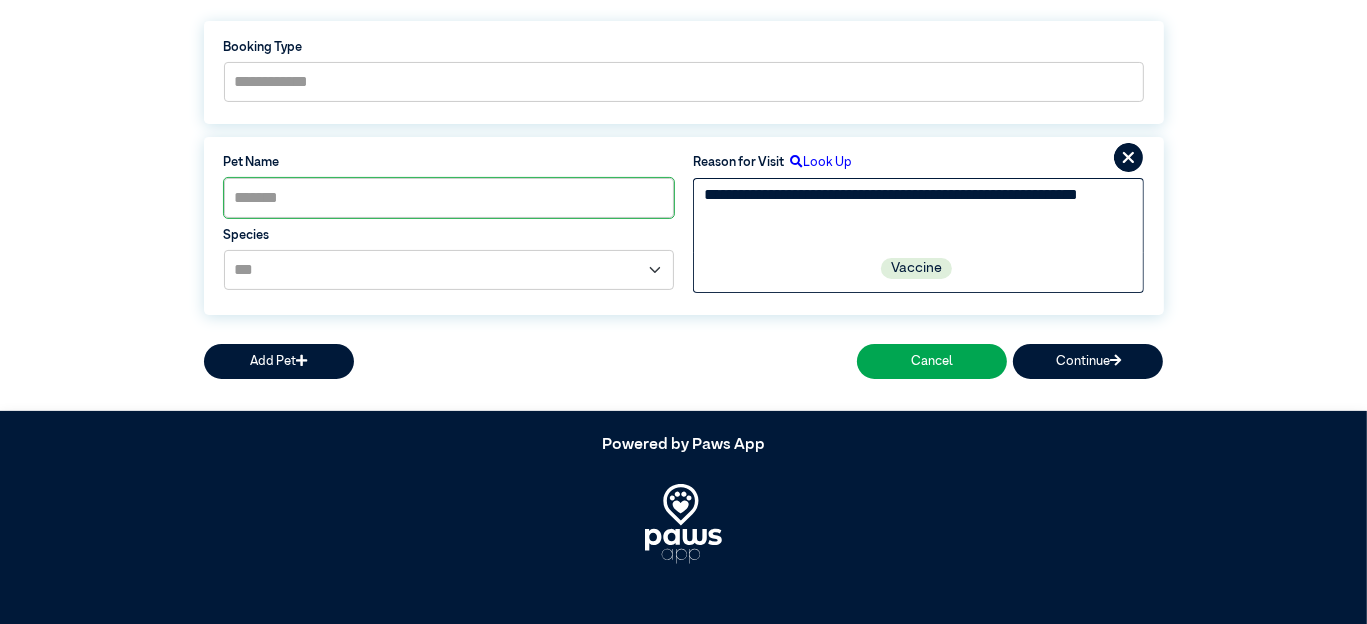 click on "**********" at bounding box center (918, 216) 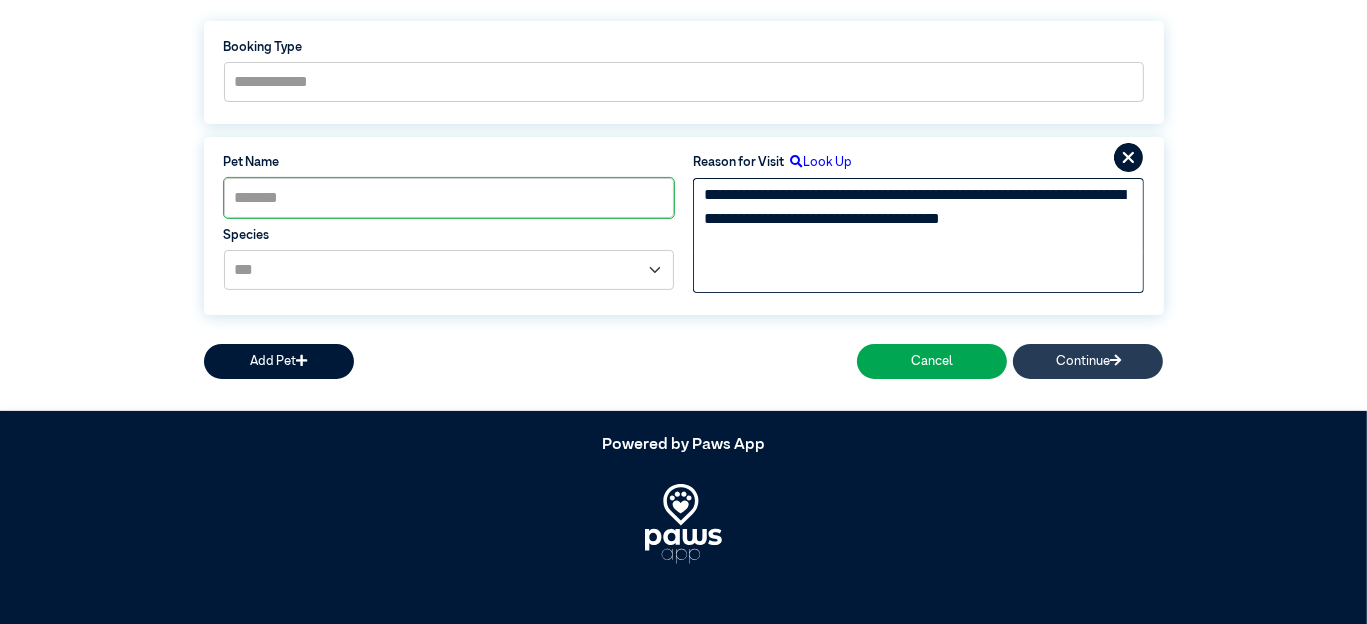 type on "**********" 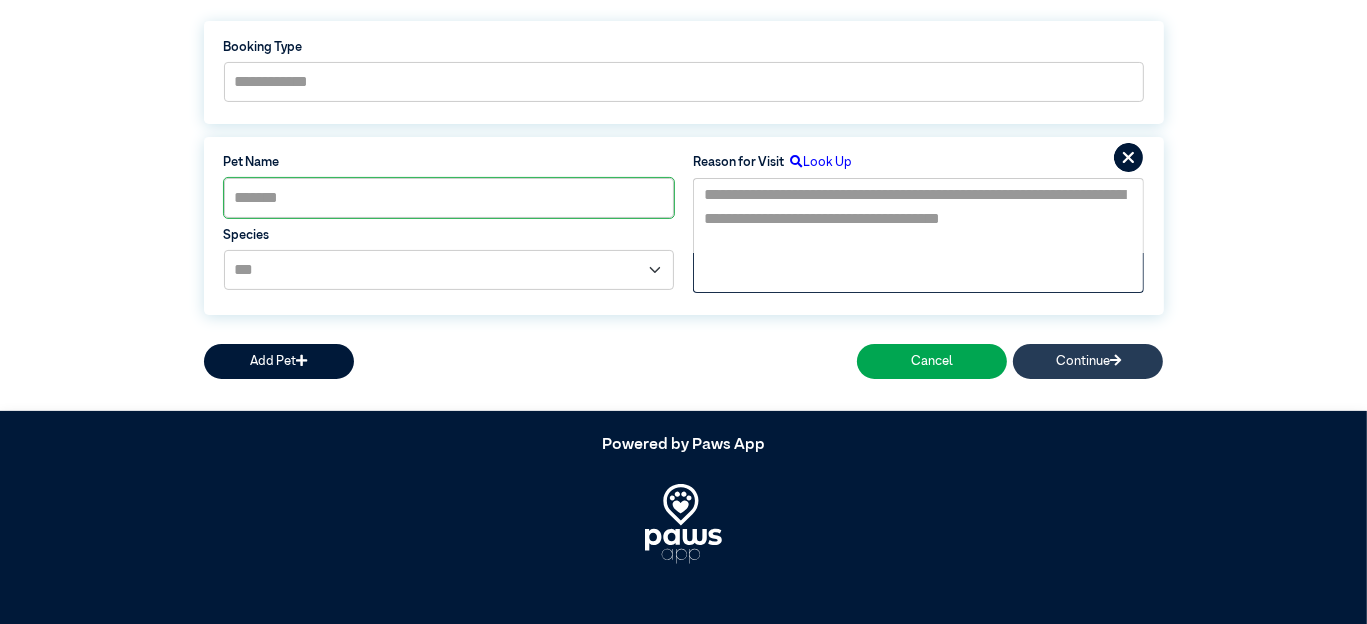 click at bounding box center (1115, 361) 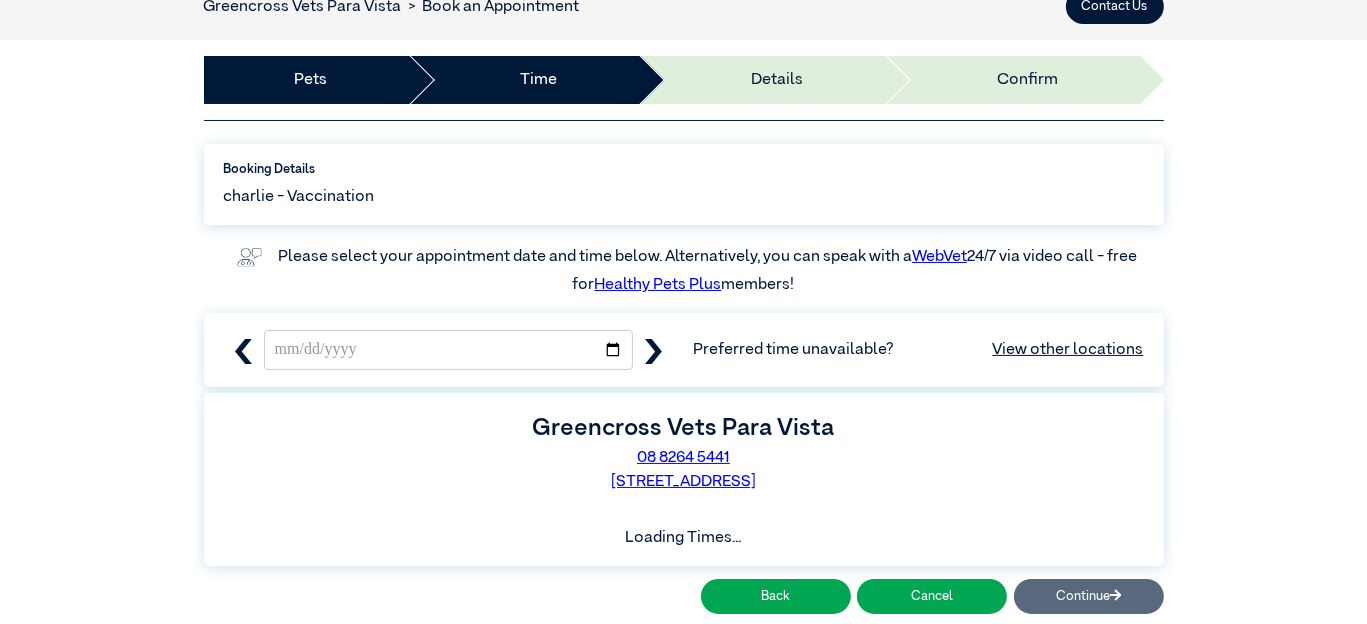 scroll, scrollTop: 330, scrollLeft: 0, axis: vertical 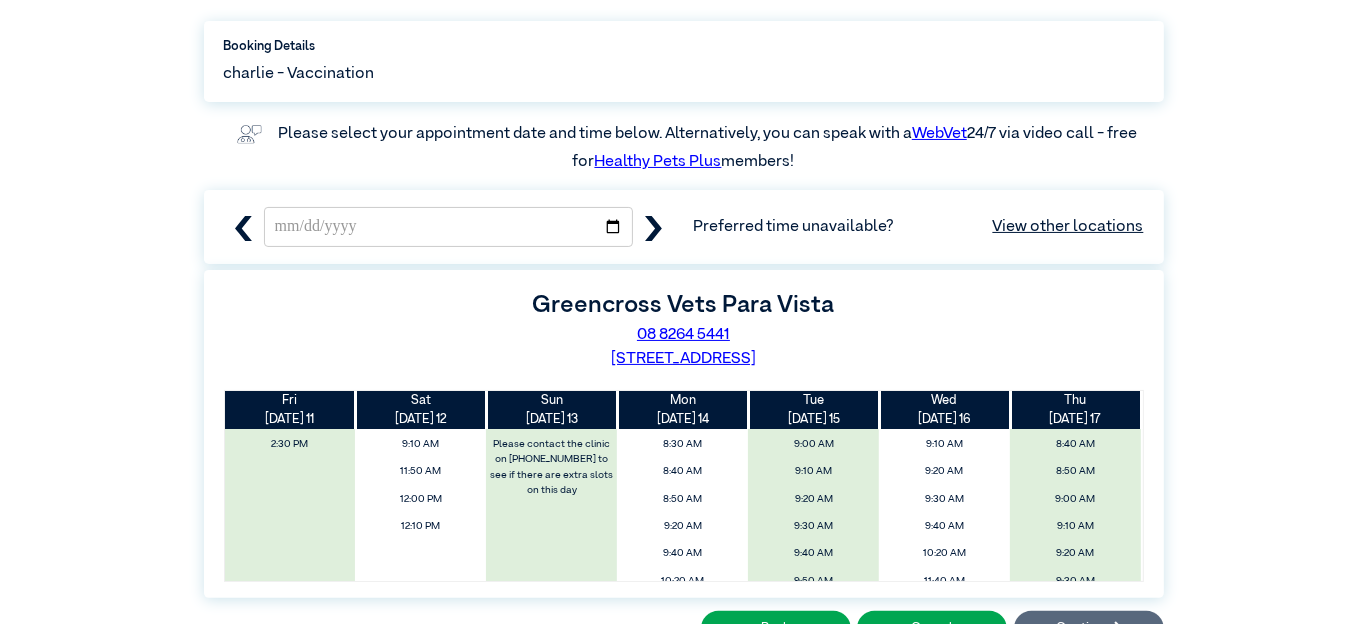 click 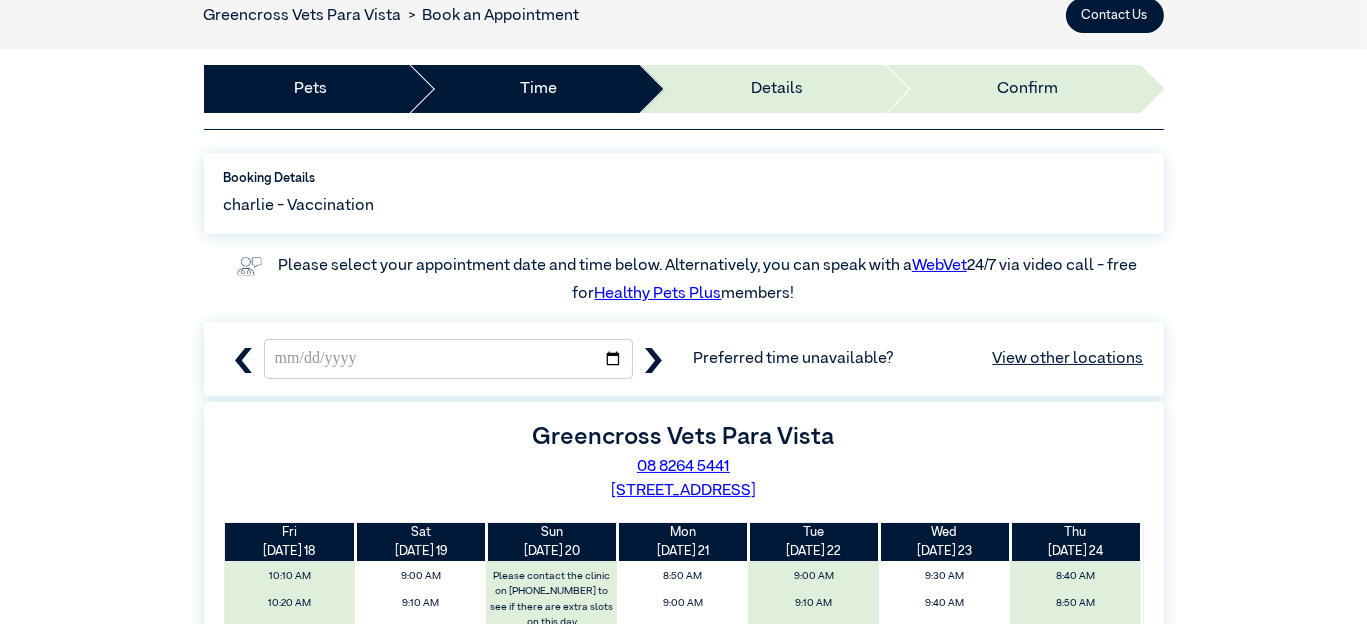 scroll, scrollTop: 130, scrollLeft: 0, axis: vertical 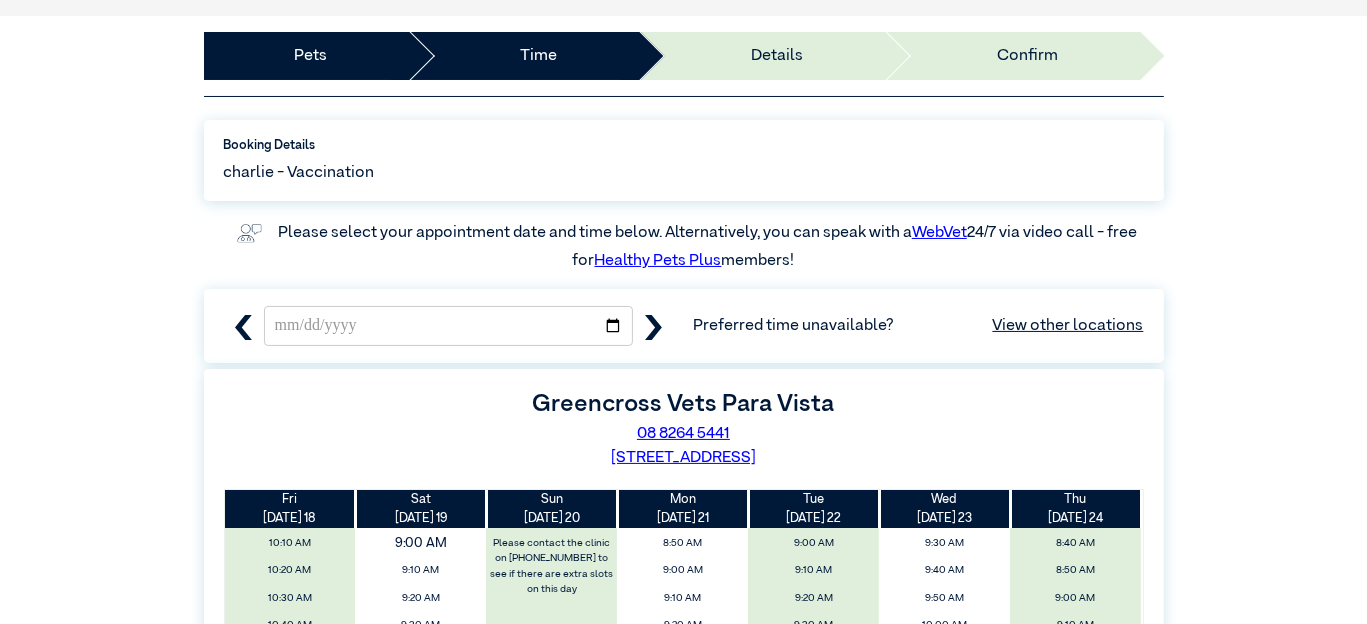 click on "9:00 AM" at bounding box center [421, 544] 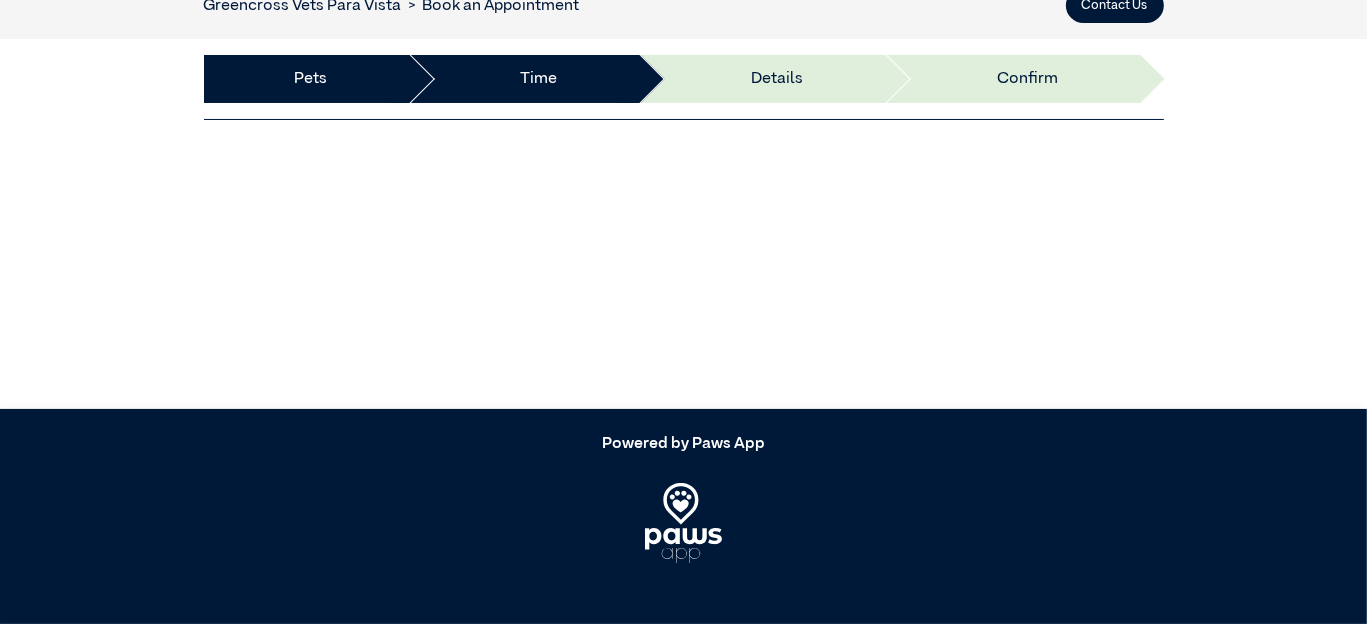 scroll, scrollTop: 130, scrollLeft: 0, axis: vertical 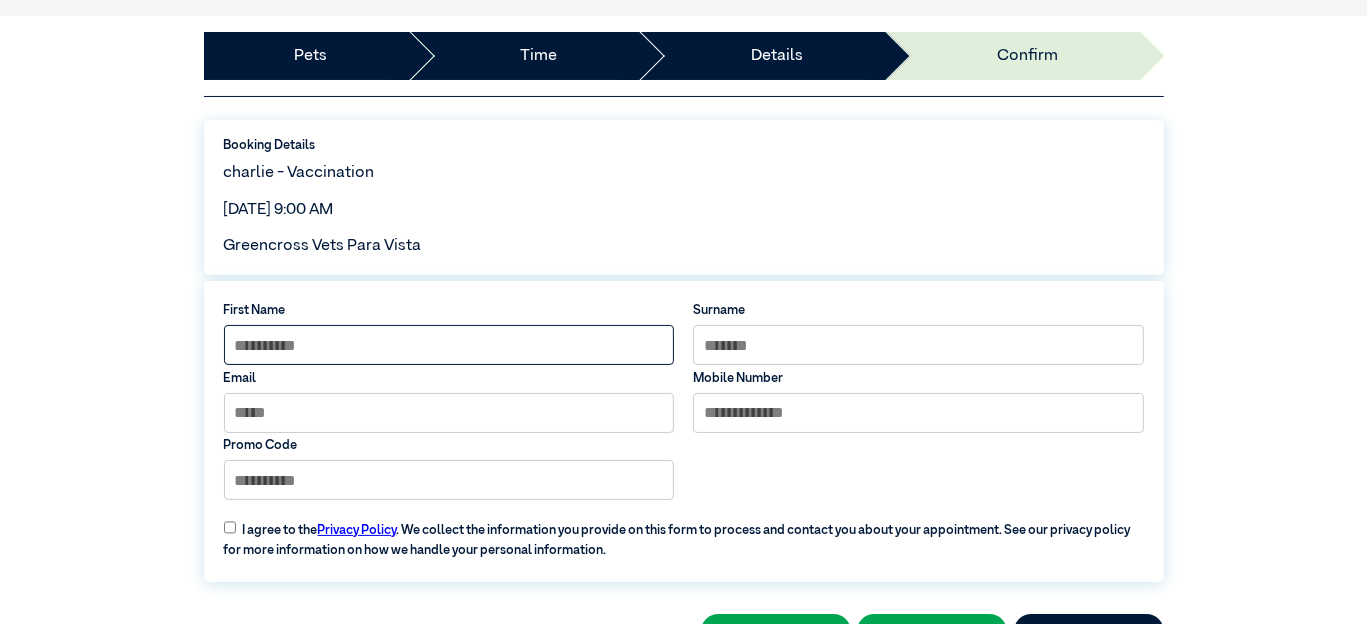 click at bounding box center (449, 345) 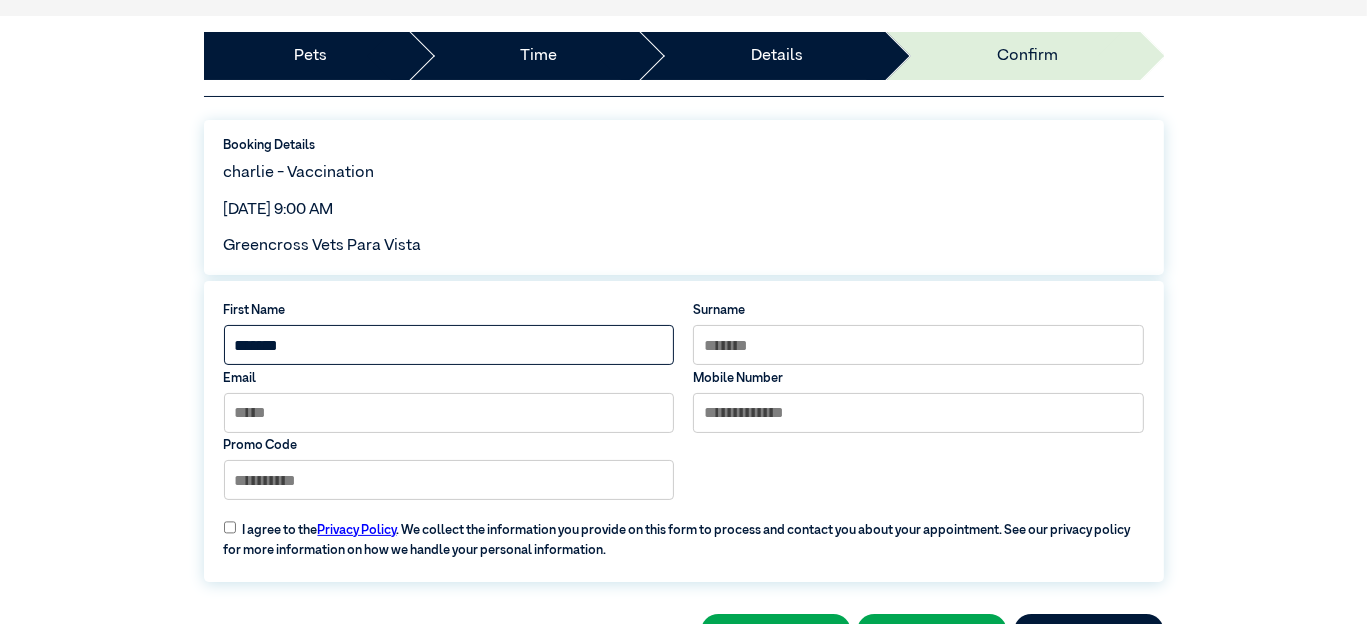 type on "*******" 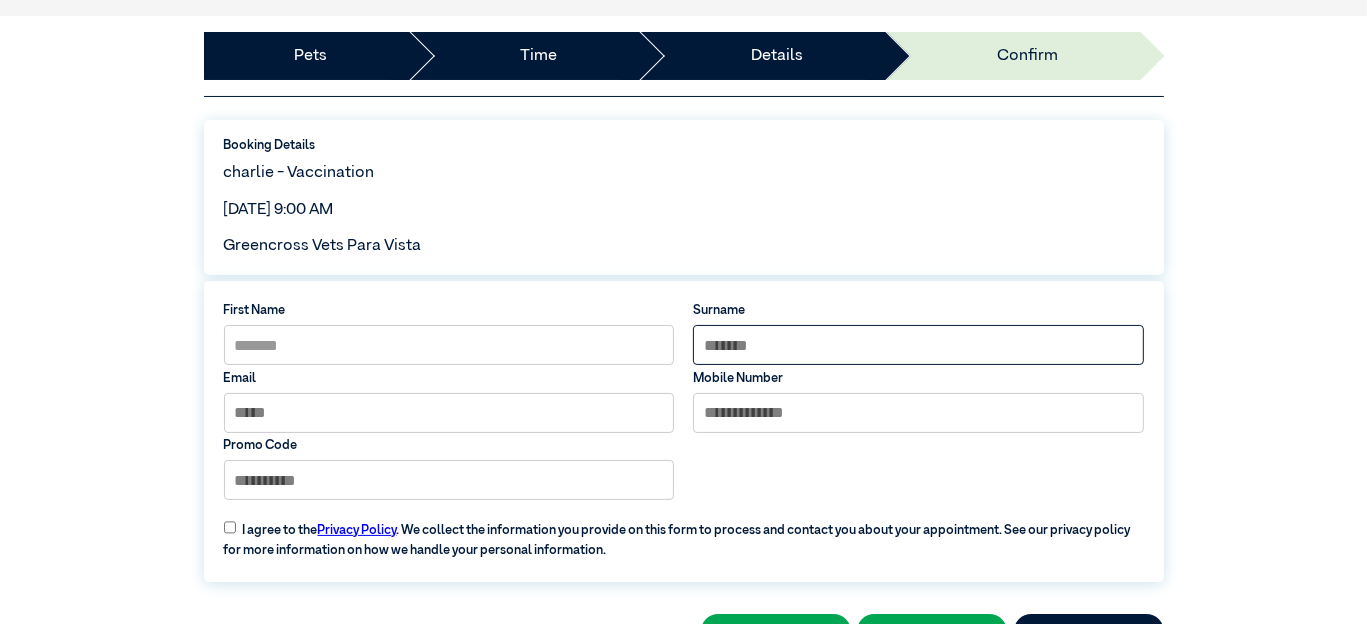 click at bounding box center (918, 345) 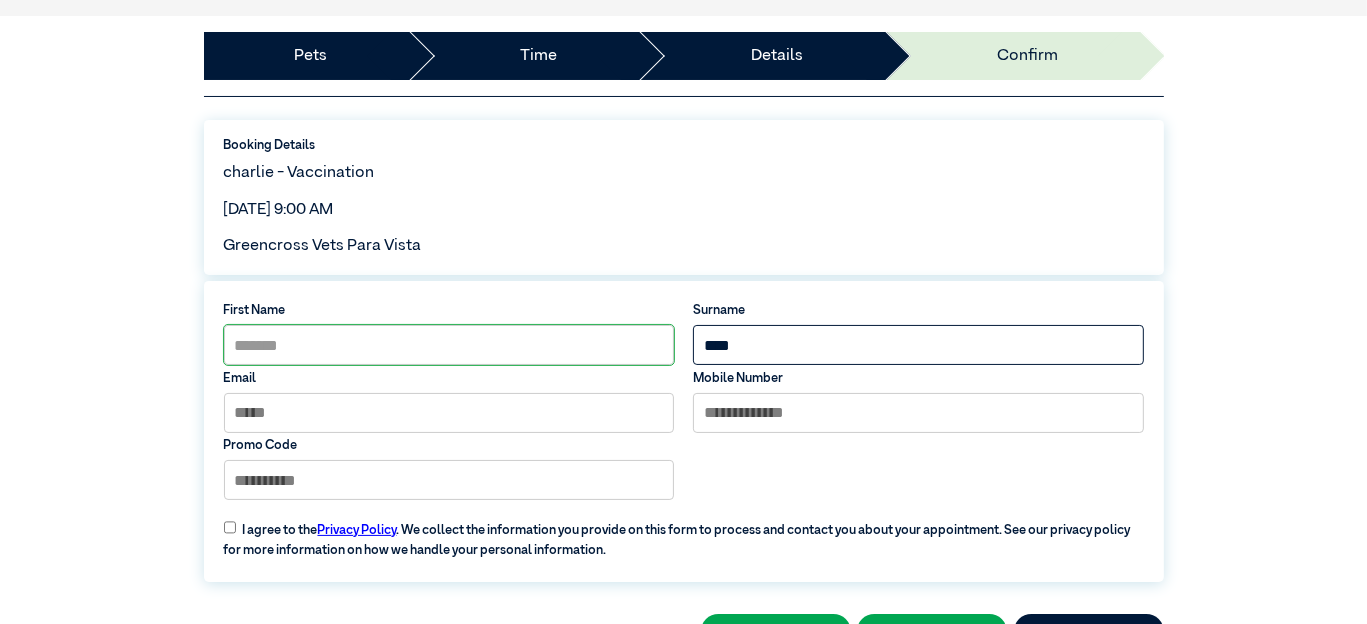 type on "****" 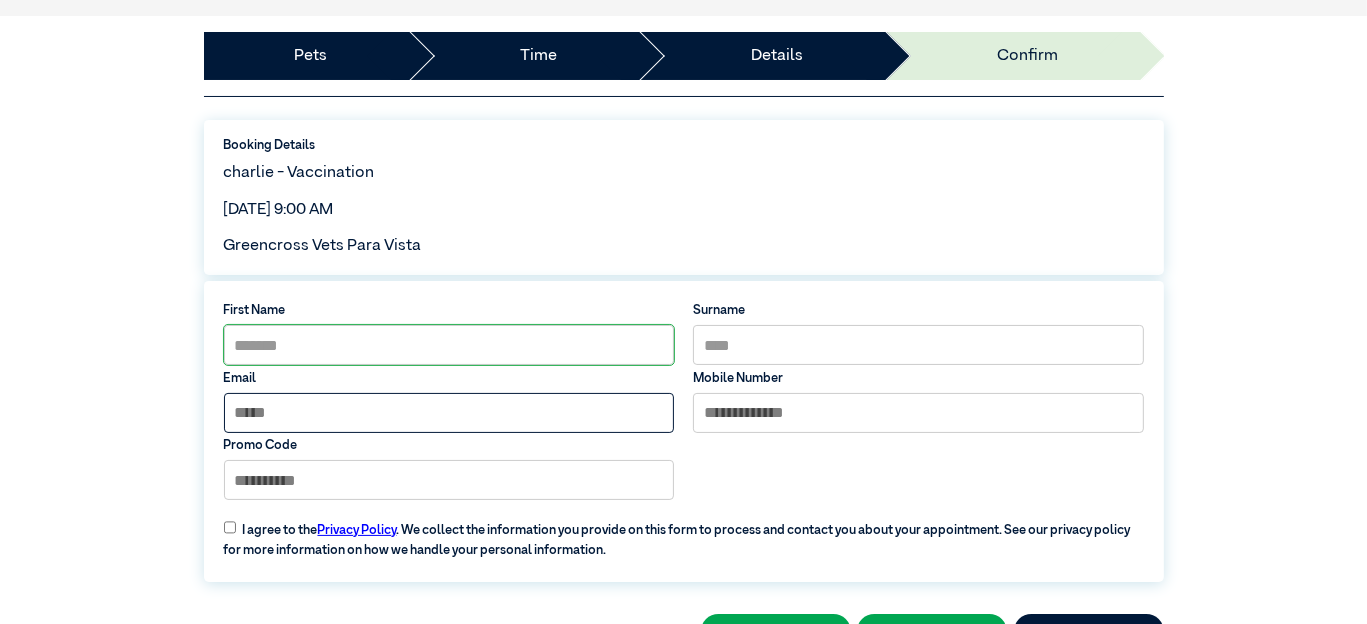 click at bounding box center (449, 413) 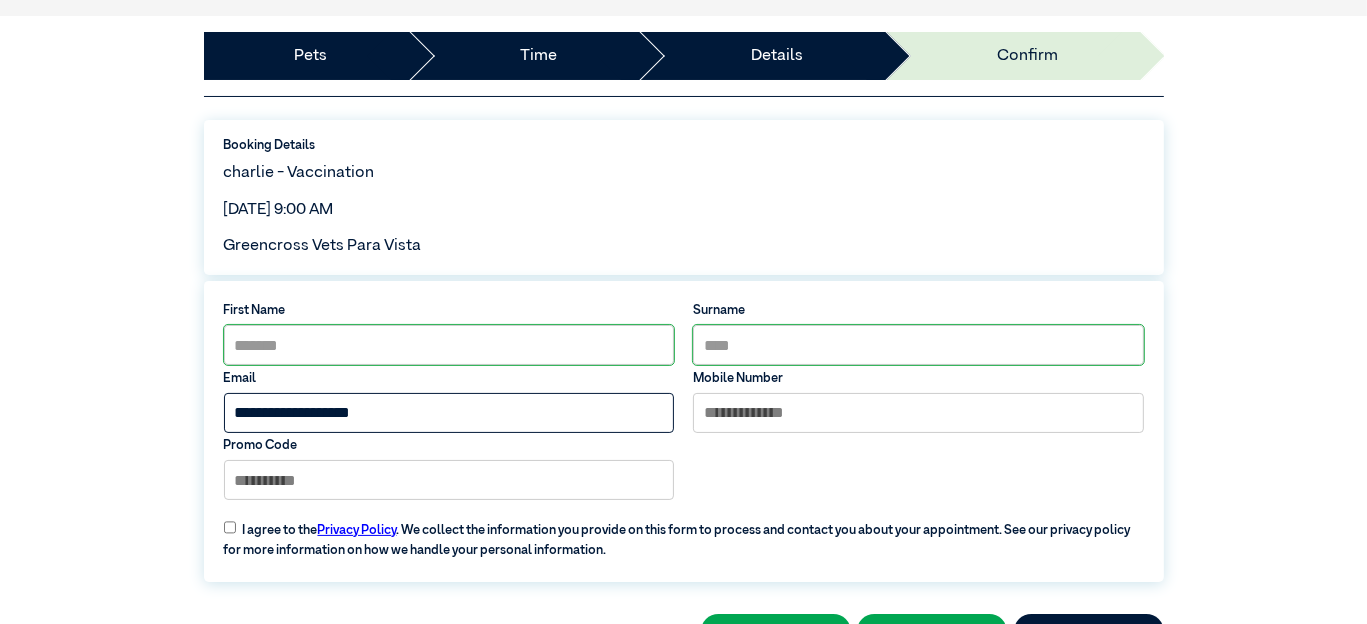 type on "**********" 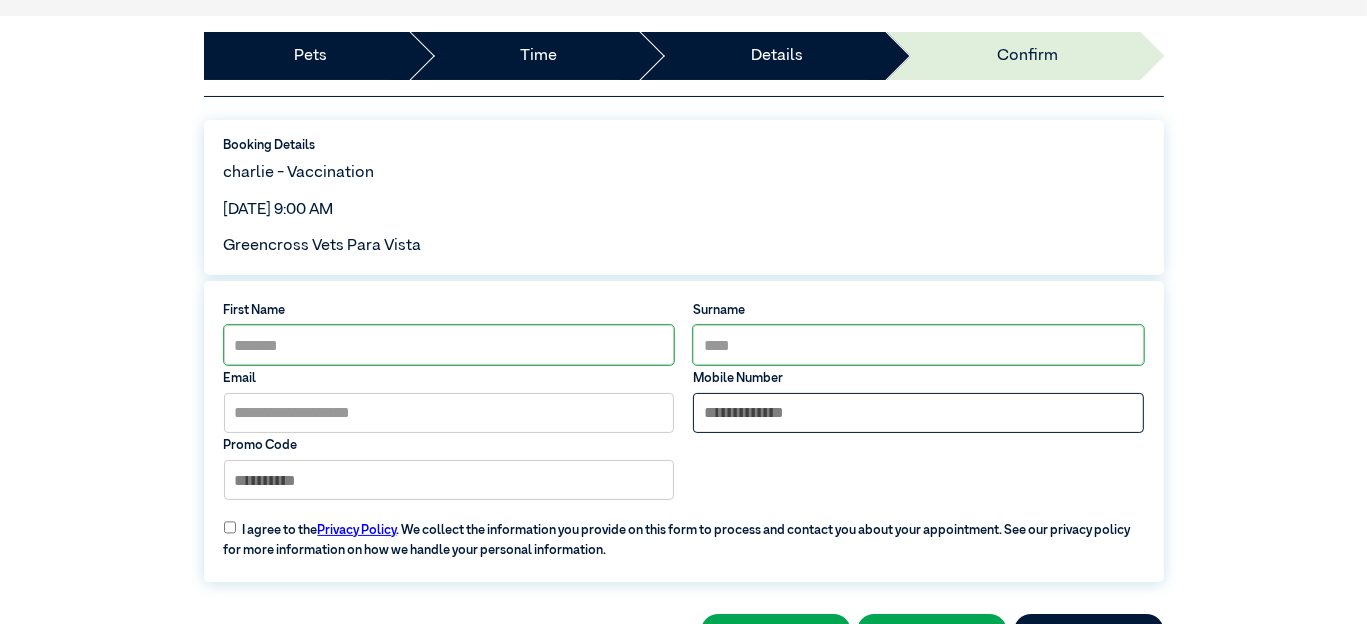 click at bounding box center [918, 413] 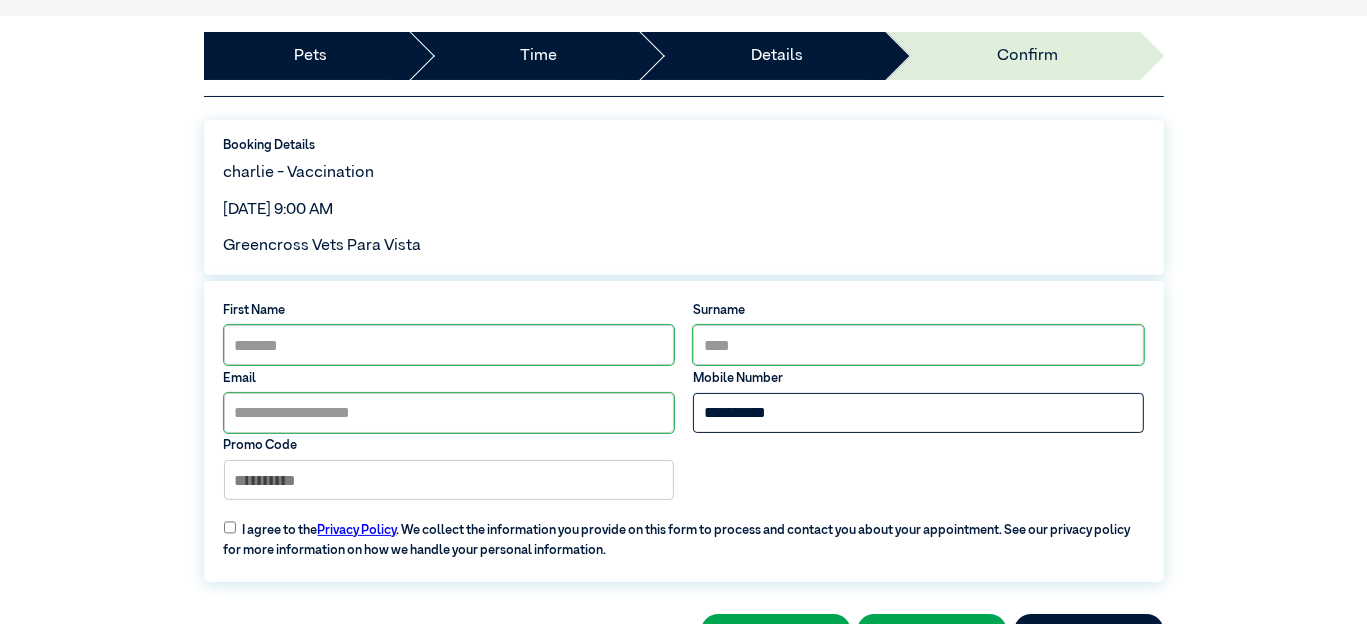 type on "**********" 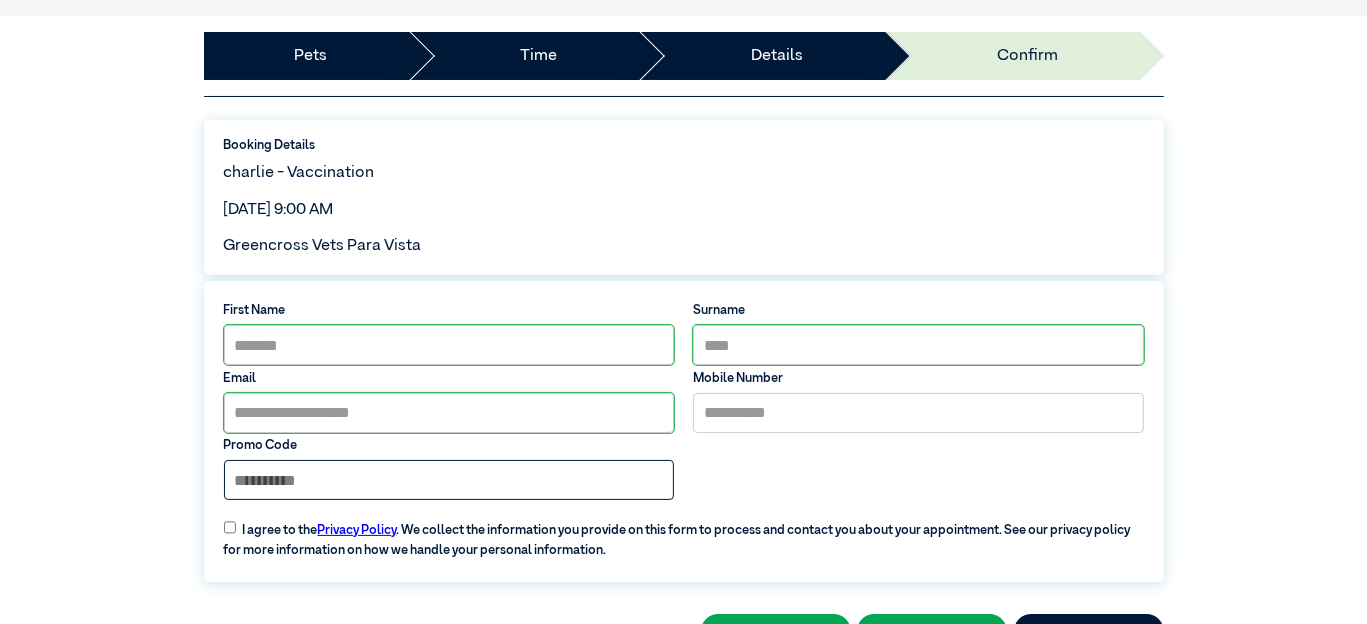 click at bounding box center (449, 480) 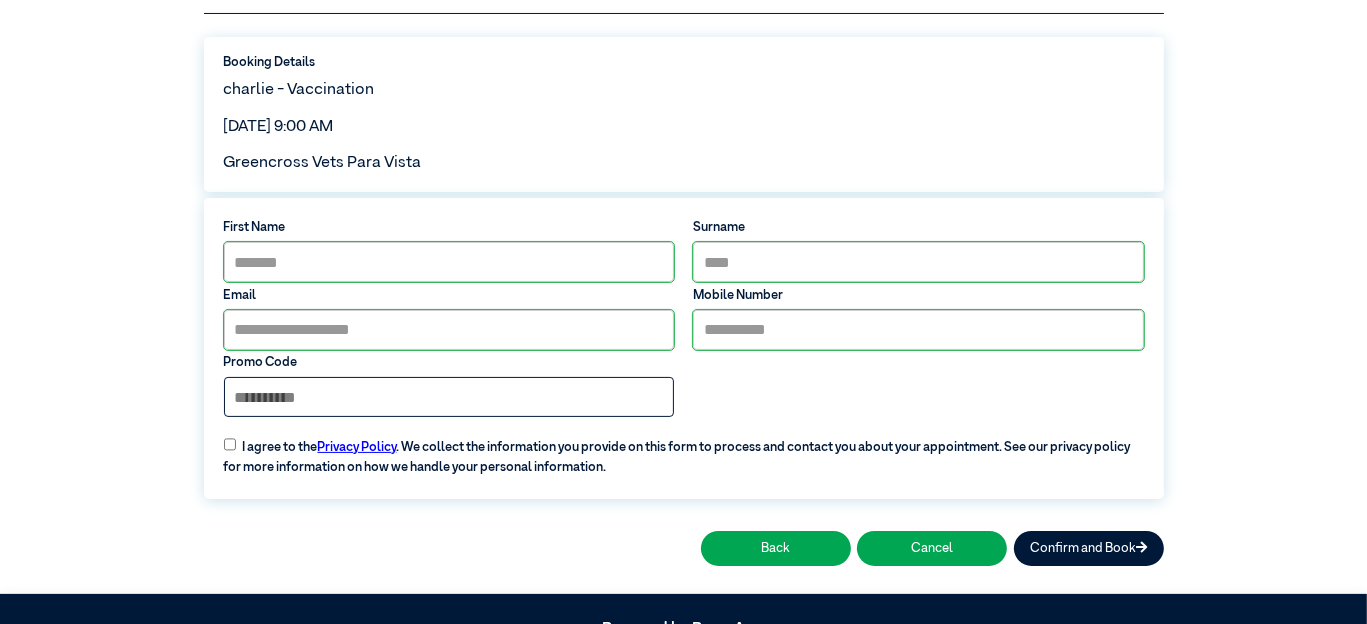 scroll, scrollTop: 330, scrollLeft: 0, axis: vertical 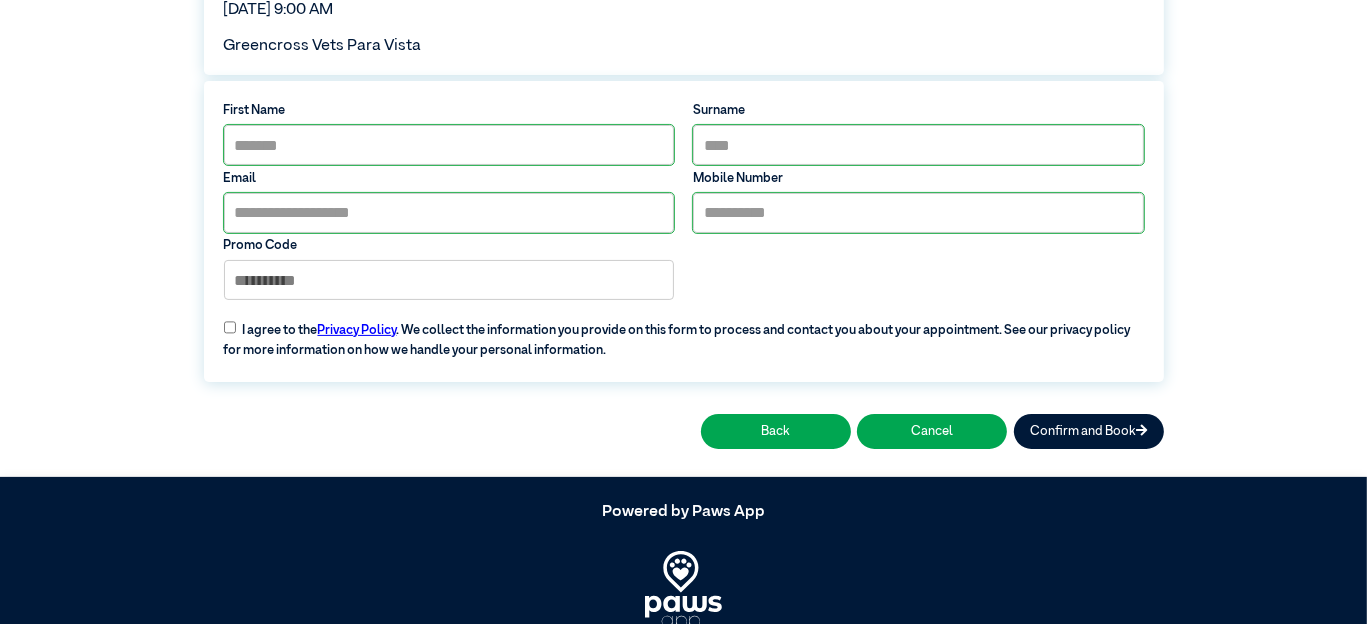click on "I agree to the  Privacy Policy . We collect the information you provide on this form to process and contact you about your appointment. See our privacy policy for more information on how we handle your personal information." at bounding box center (683, 334) 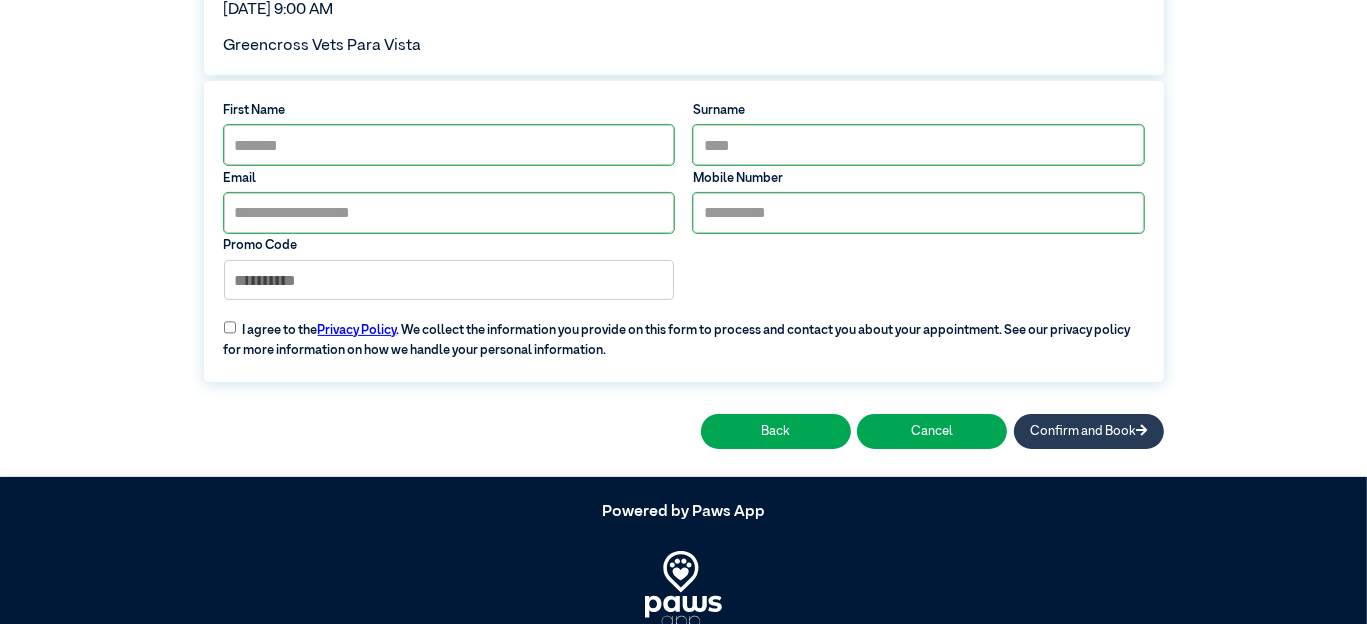 click on "Confirm and Book" at bounding box center [1089, 431] 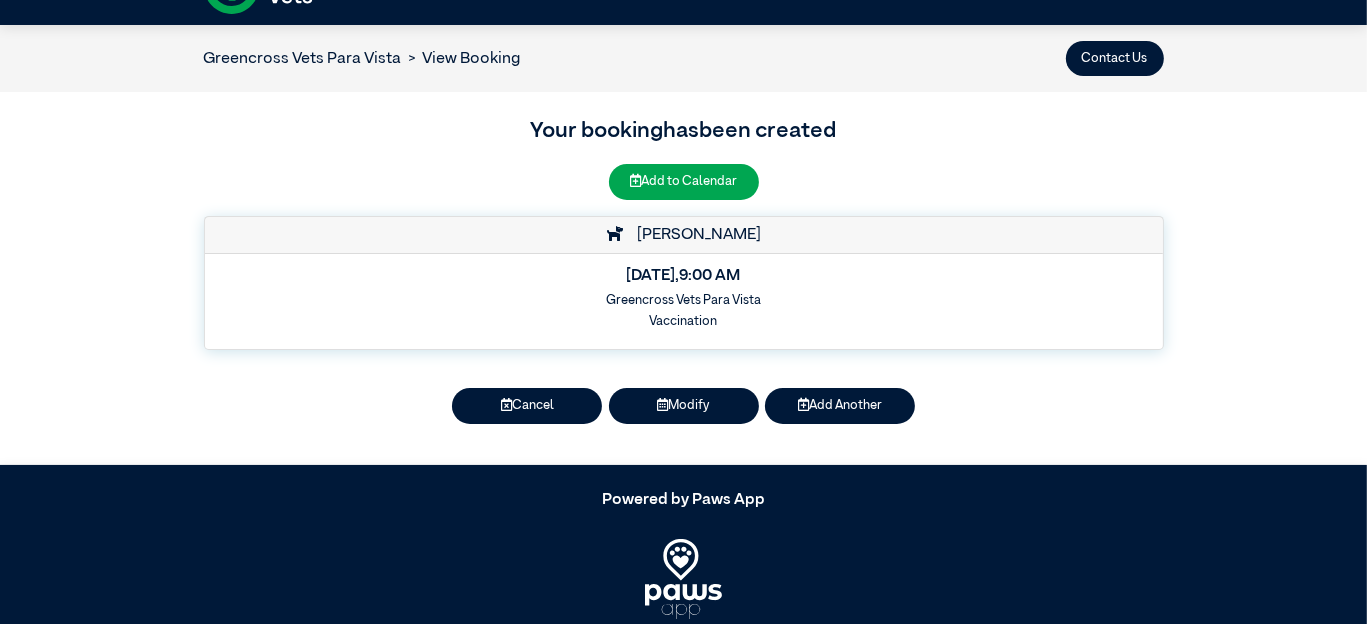 scroll, scrollTop: 0, scrollLeft: 0, axis: both 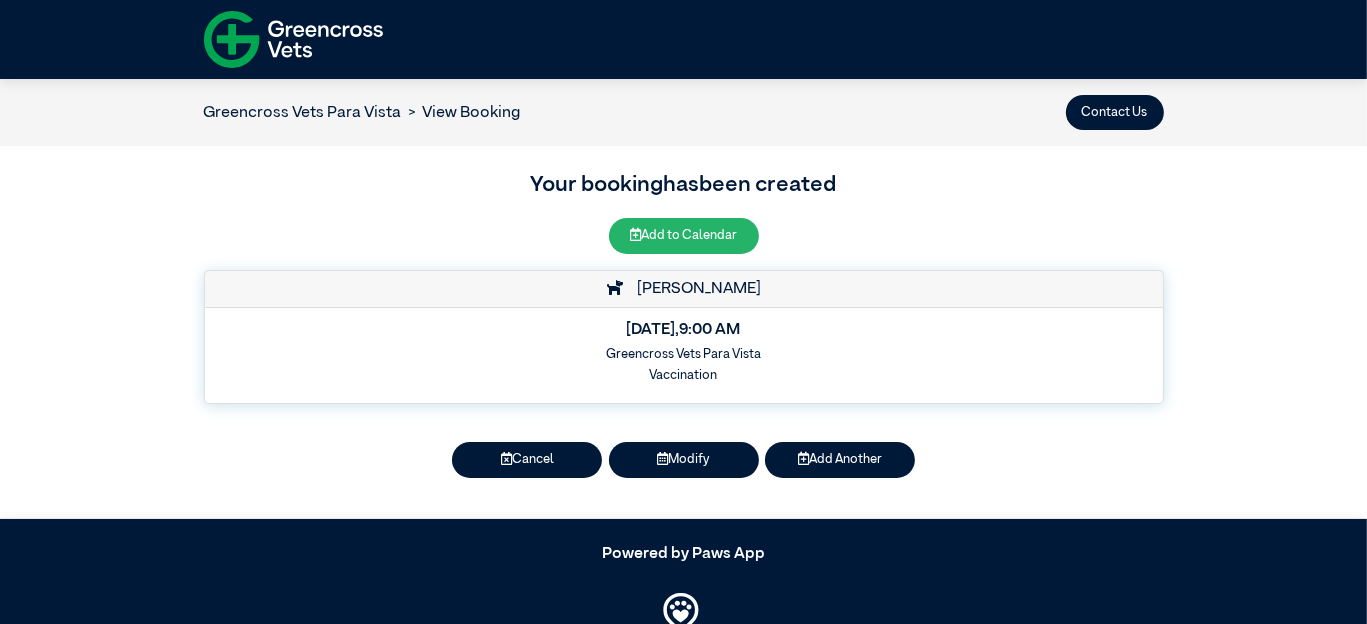 click on "Add to Calendar" at bounding box center [684, 235] 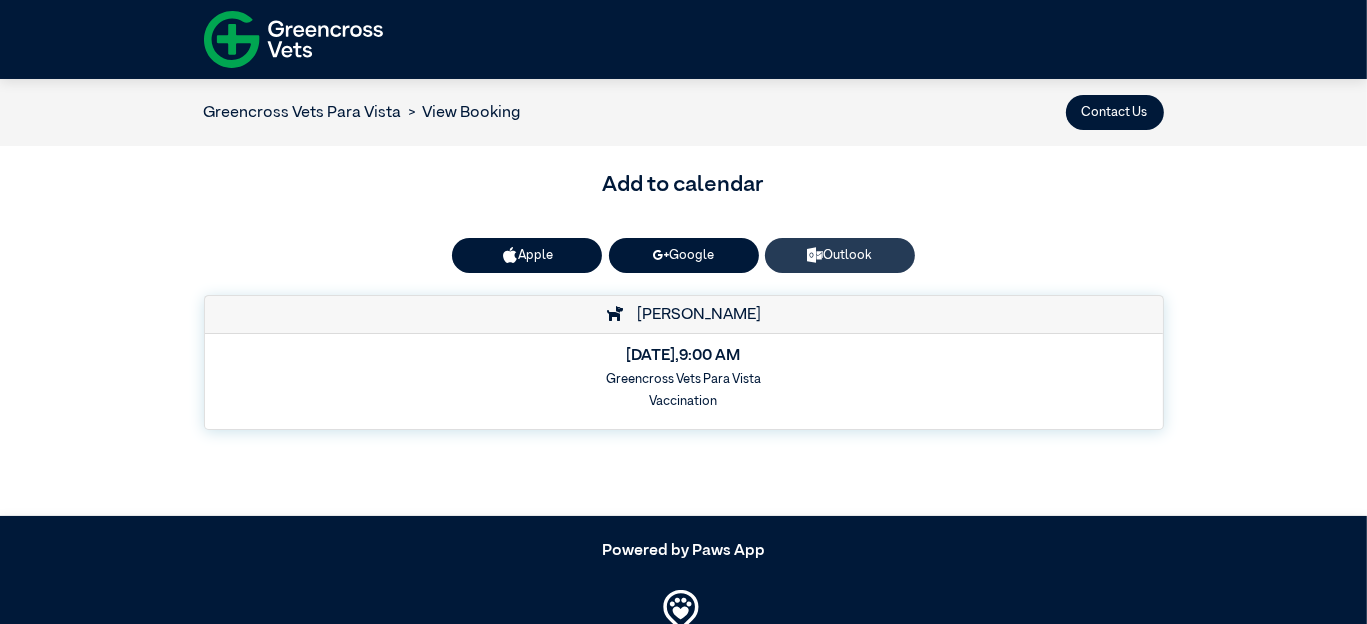 click on "Outlook" at bounding box center (840, 255) 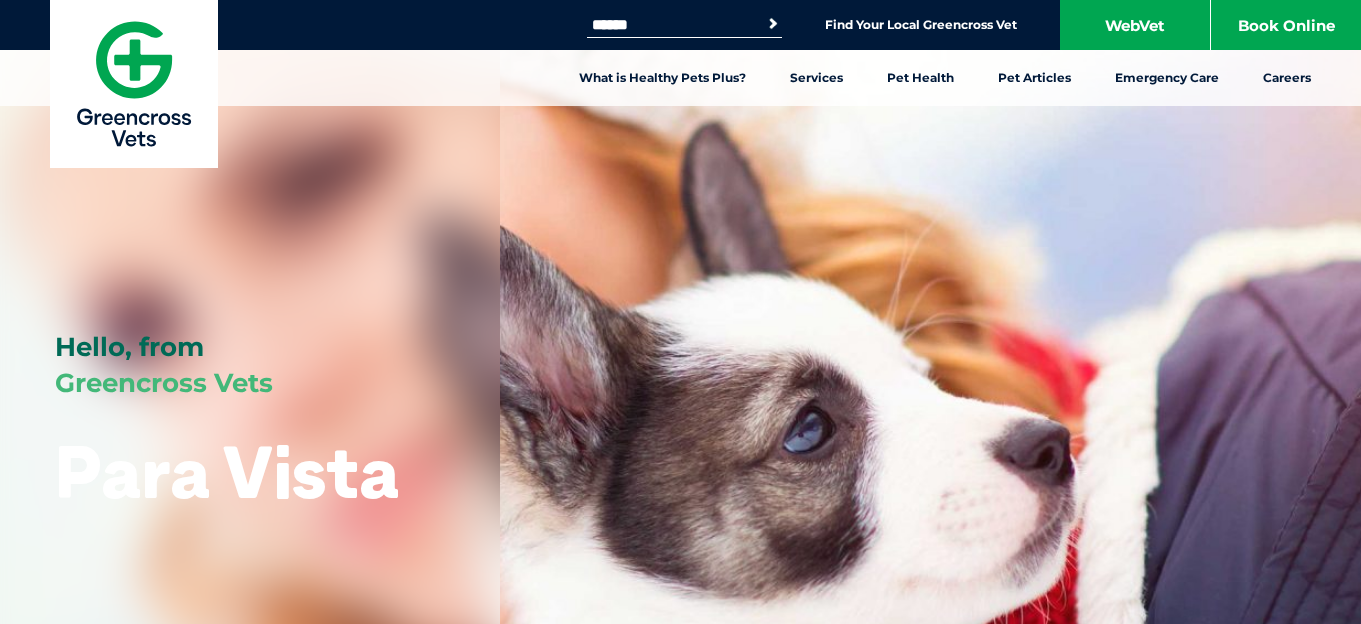 scroll, scrollTop: 0, scrollLeft: 0, axis: both 